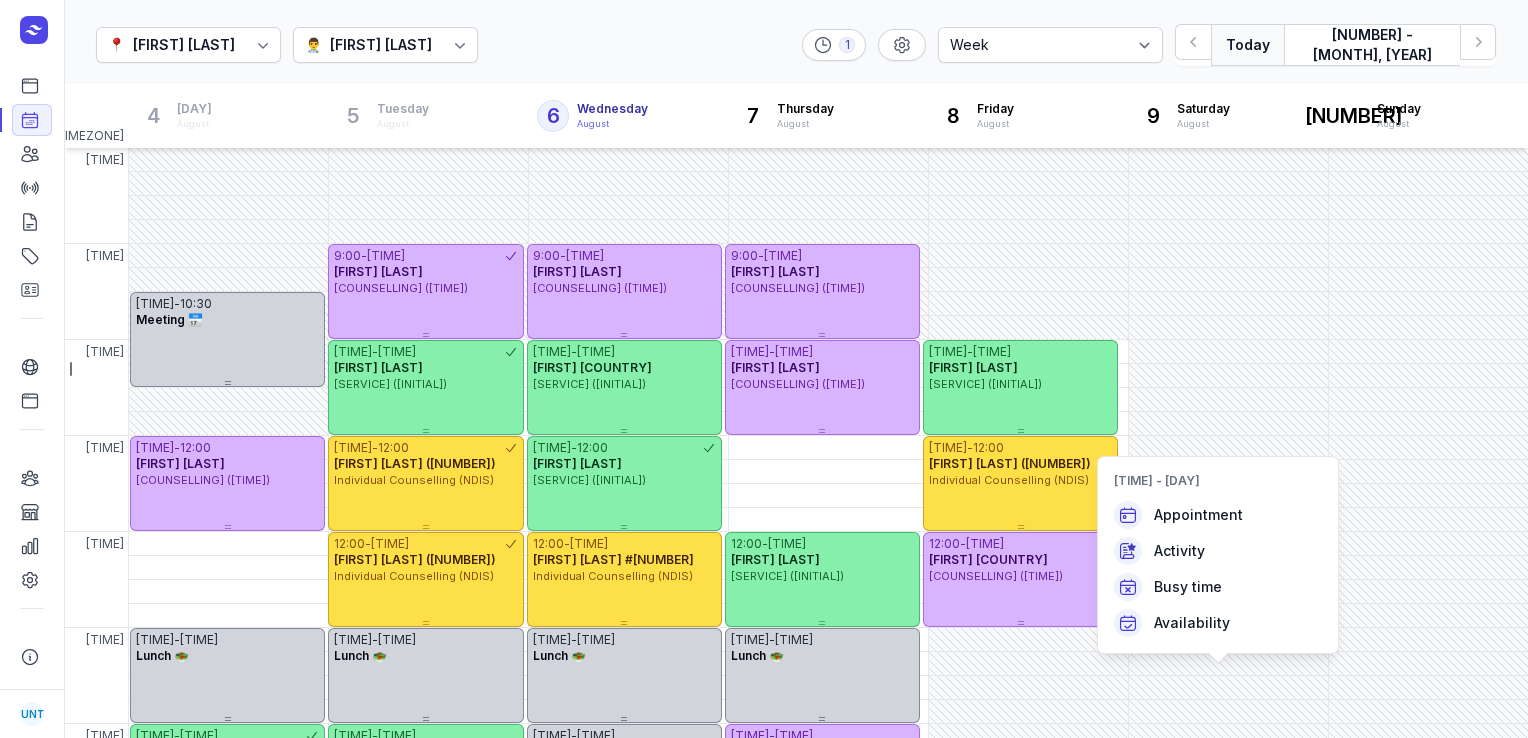 select on "week" 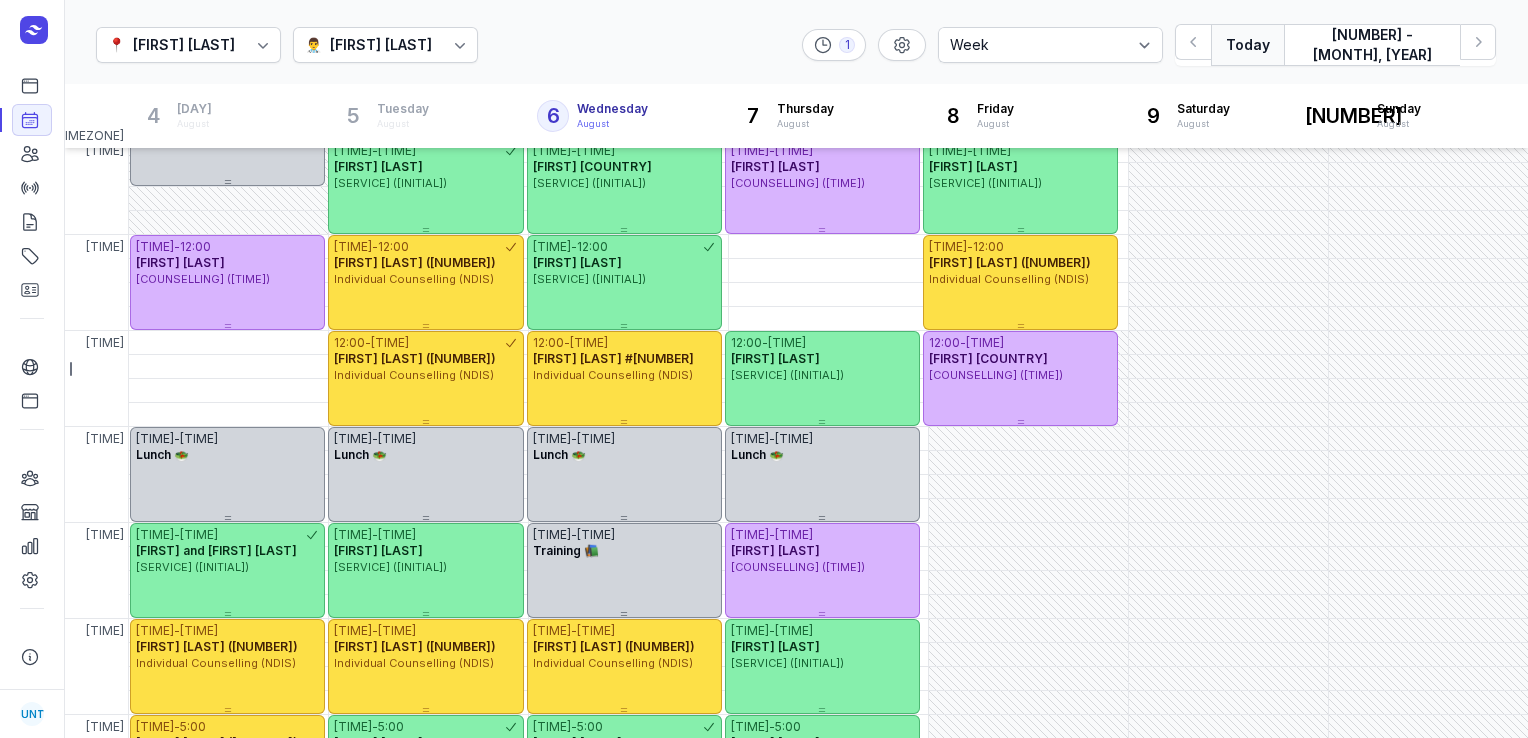 click 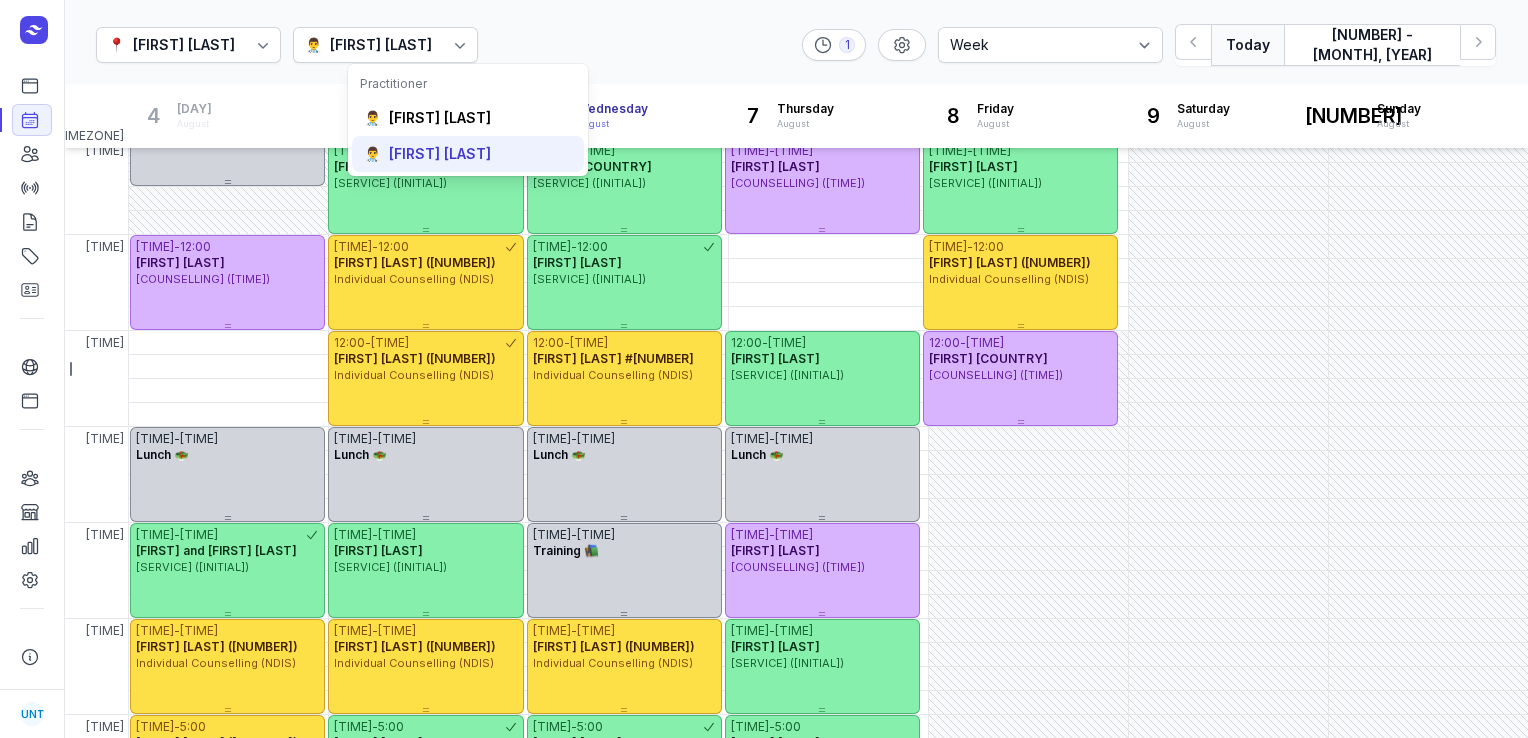 click on "[FIRST] [LAST]" at bounding box center (440, 154) 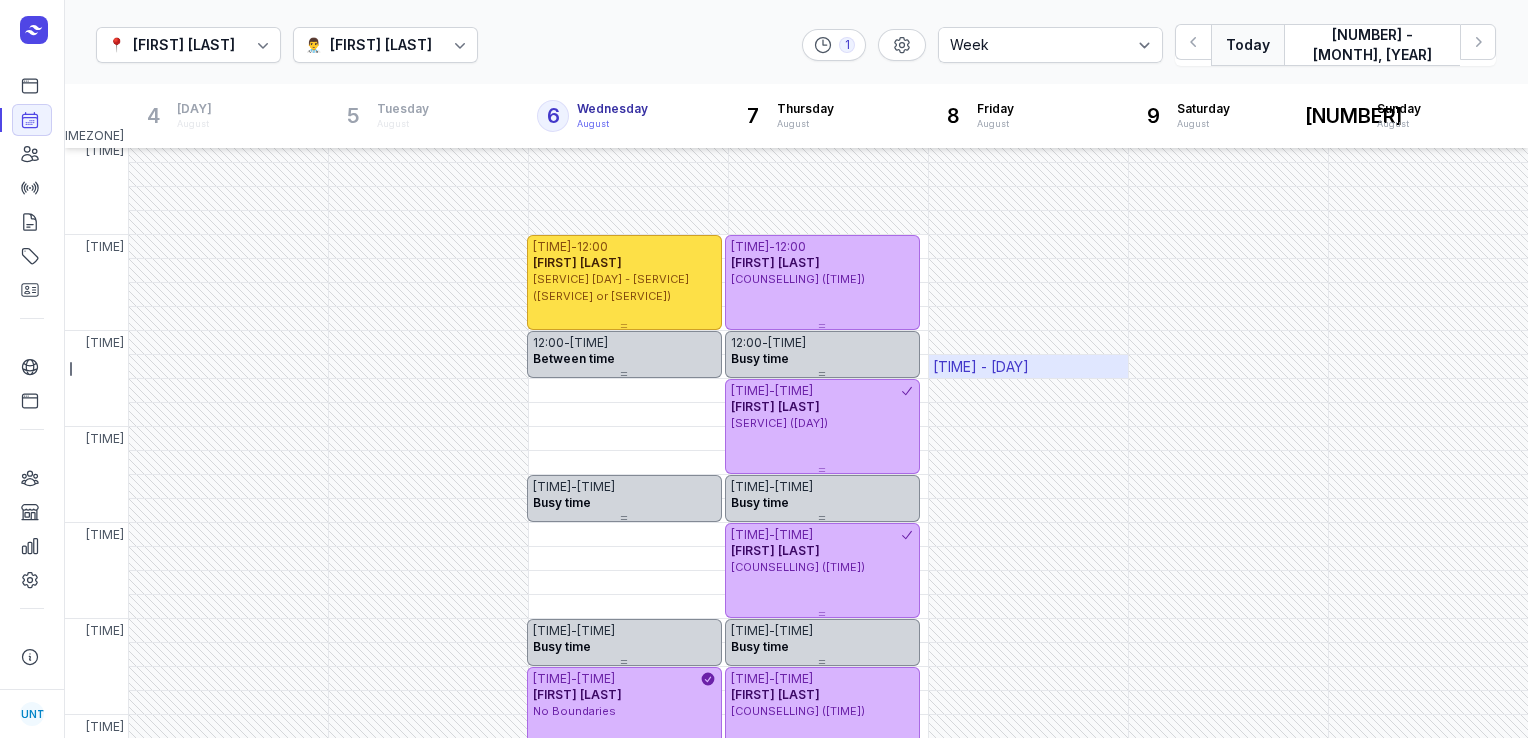 scroll, scrollTop: 561, scrollLeft: 0, axis: vertical 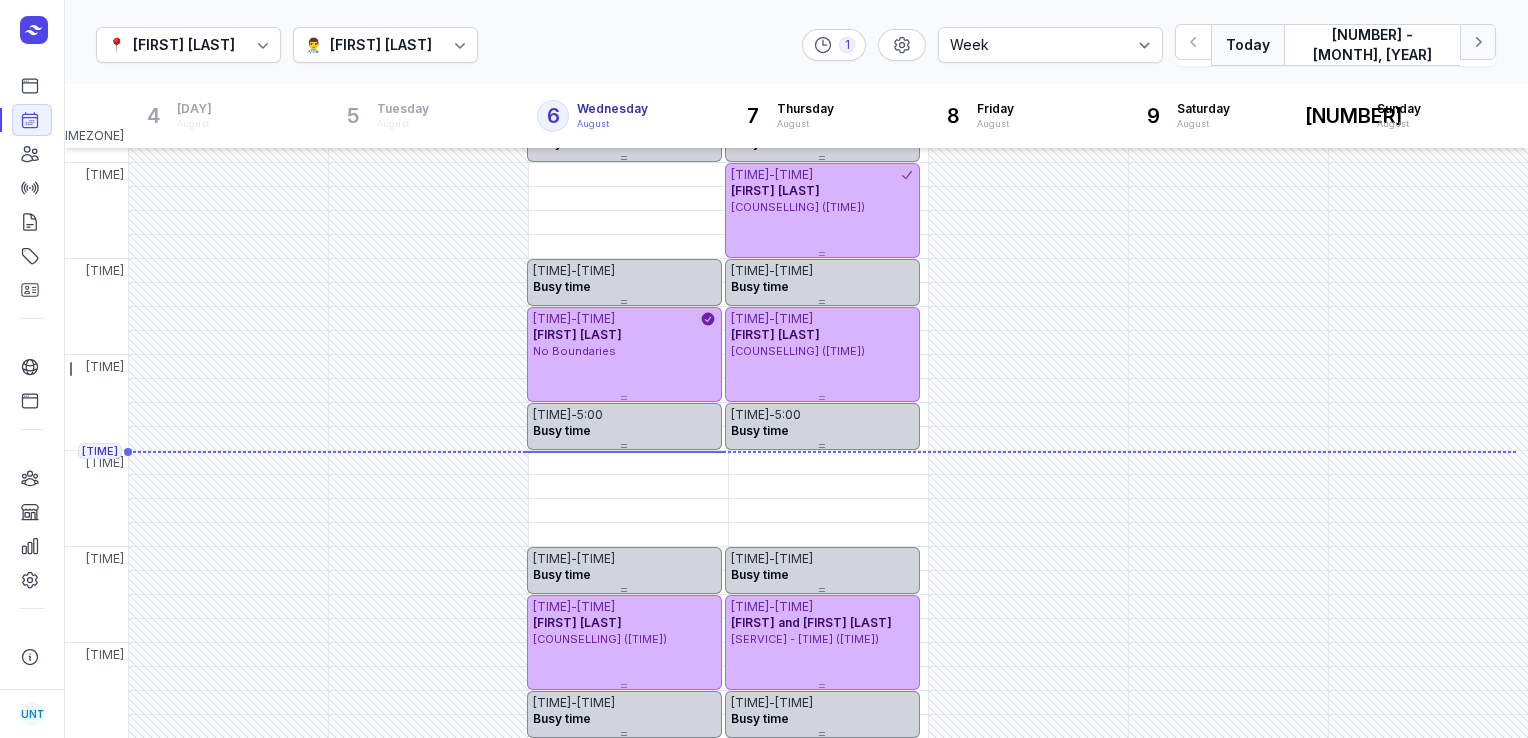 click 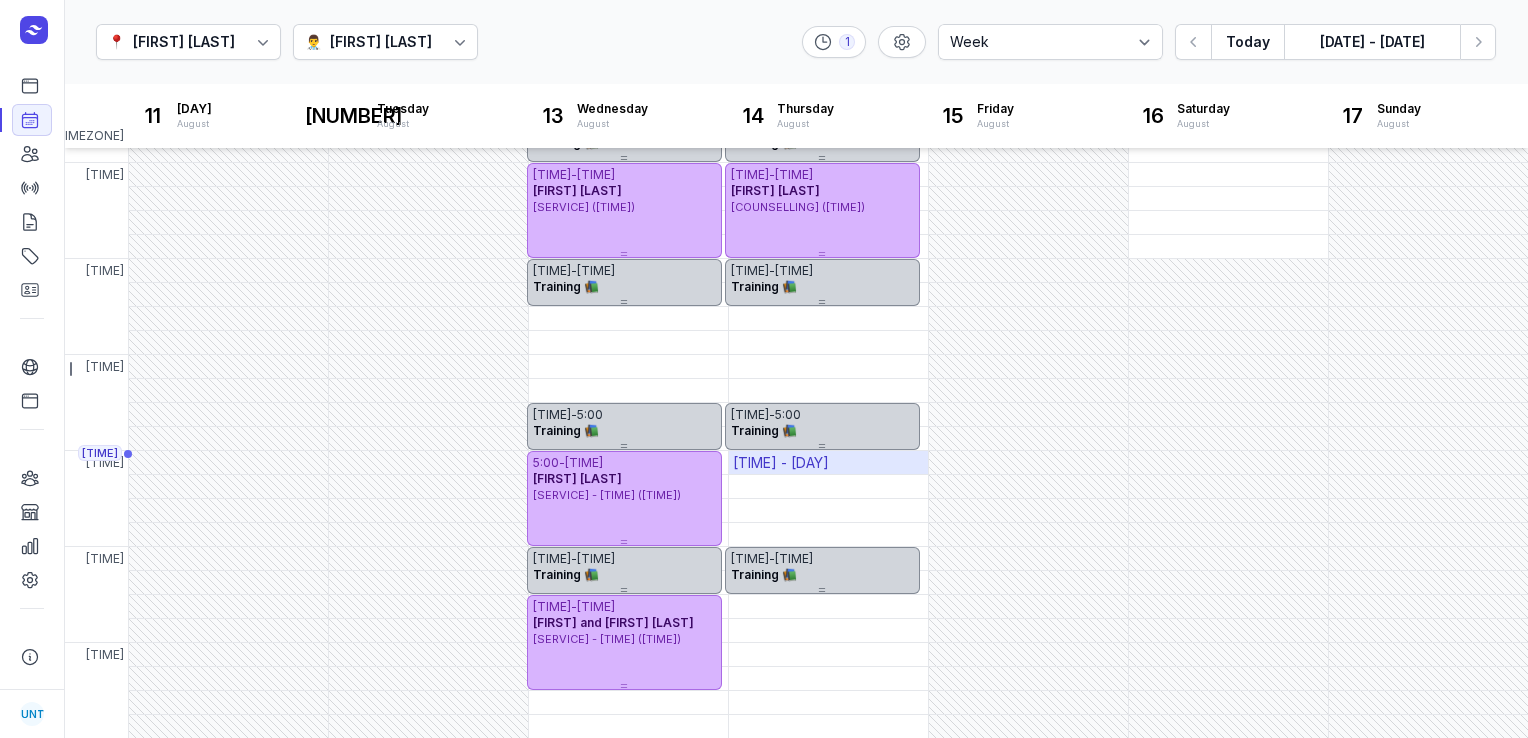 click on "[TIME] - [DAY]" at bounding box center [781, 463] 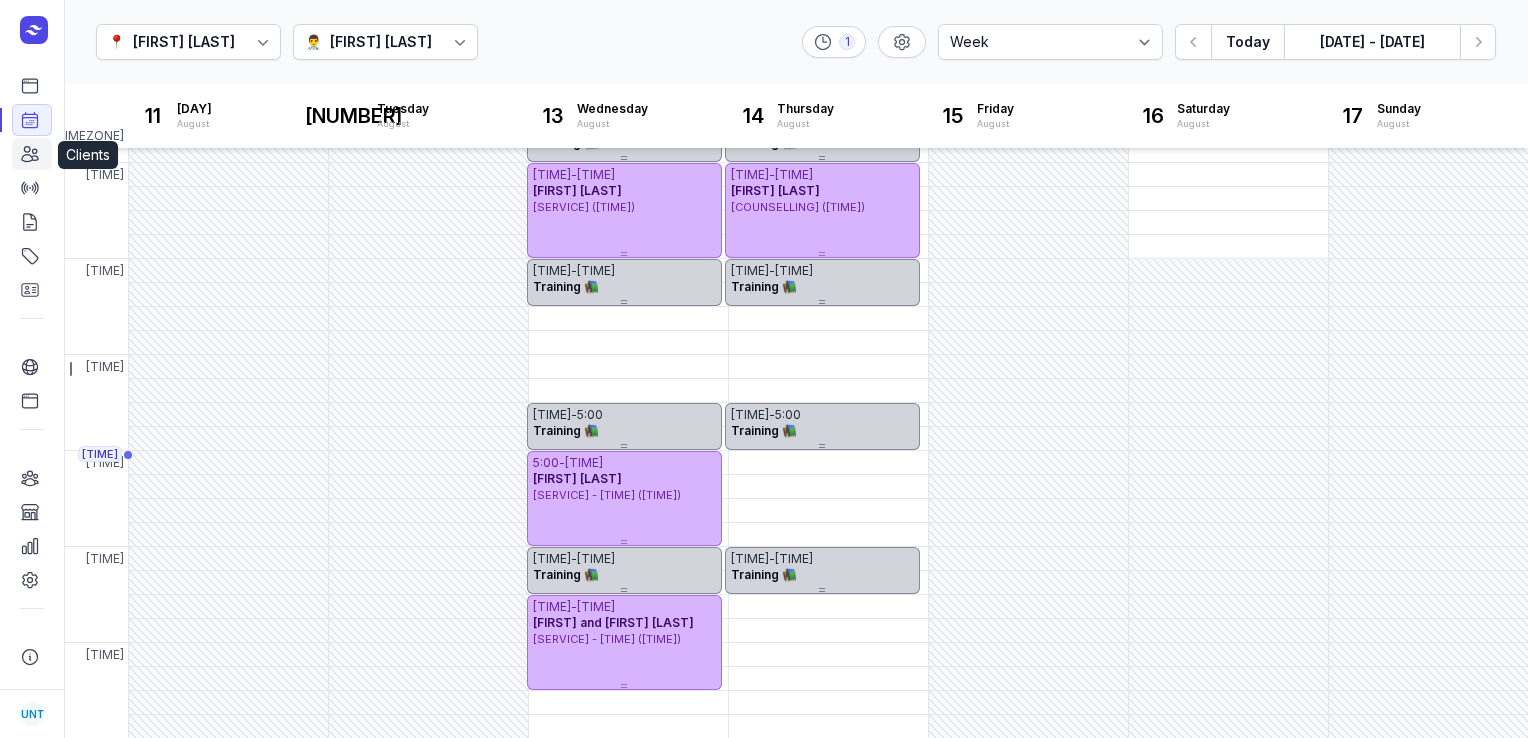 click on "Clients" 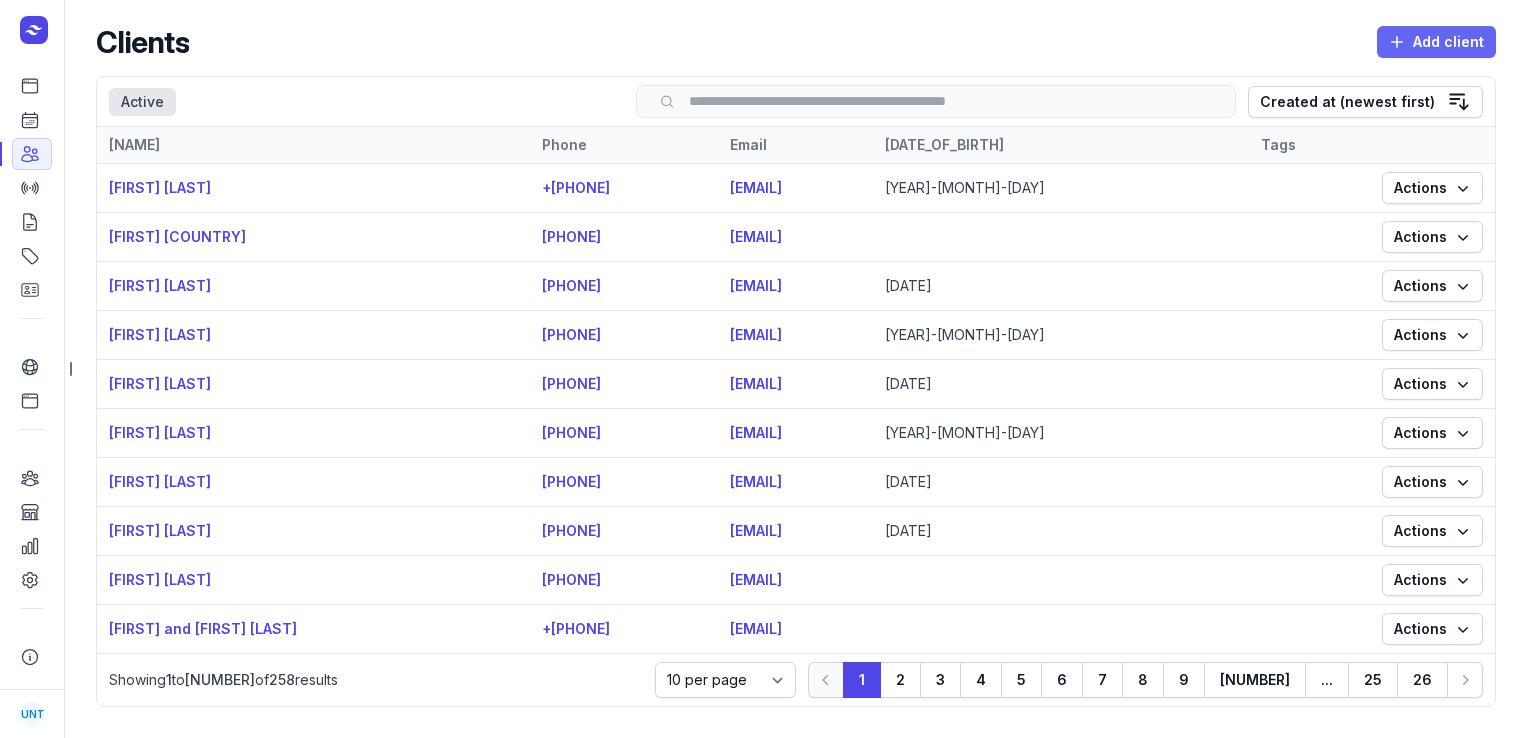 click on "Add client" 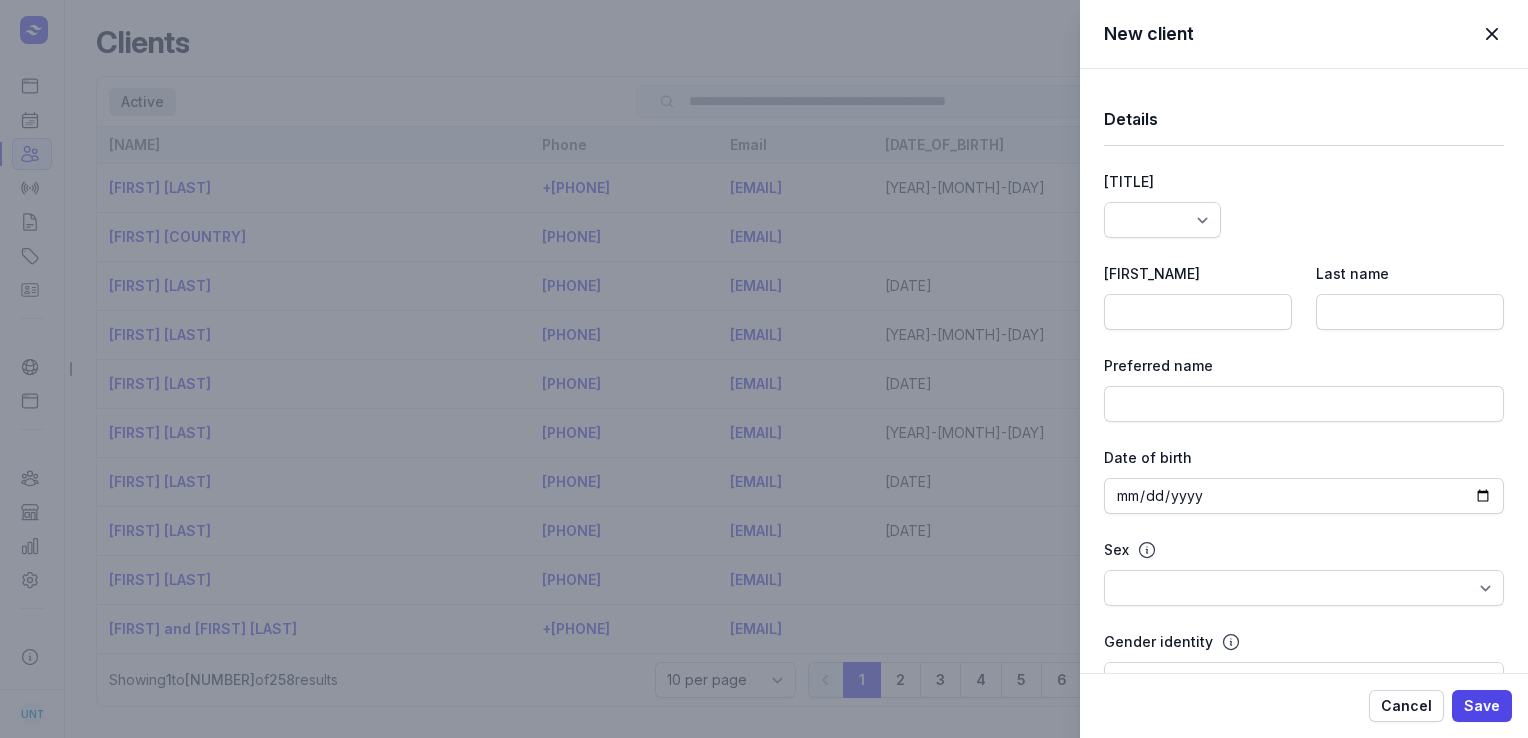 select 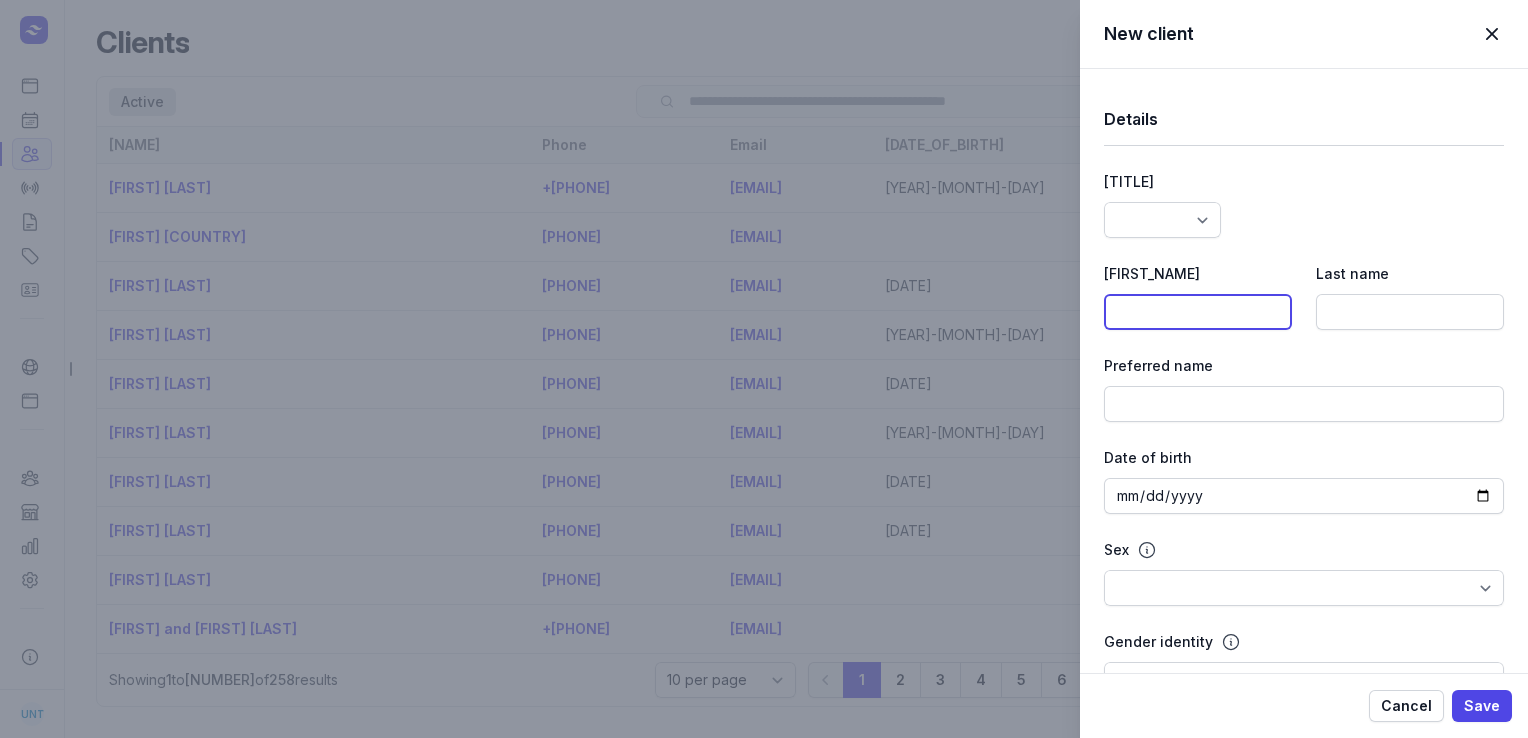 click 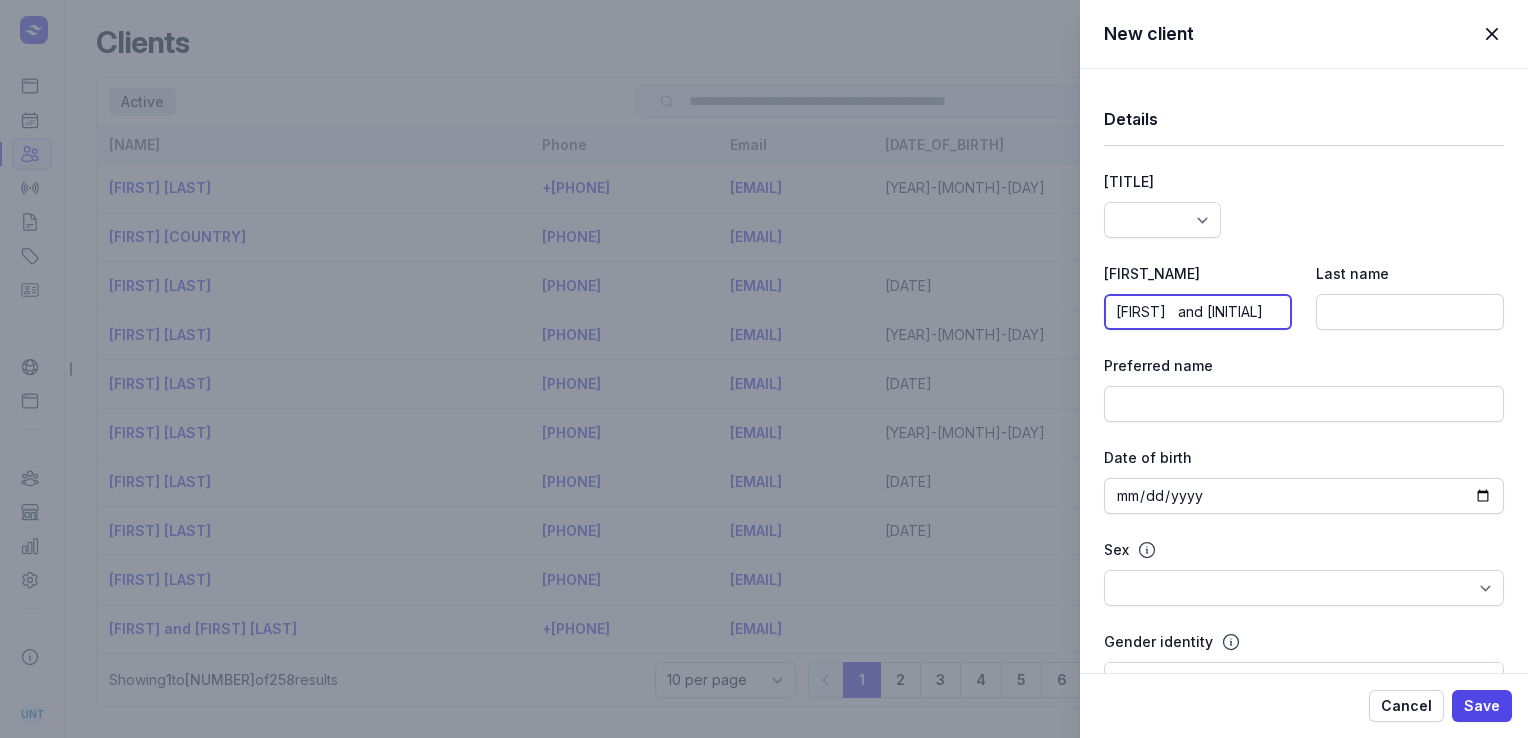 type on "[FIRST]   and [INITIAL]" 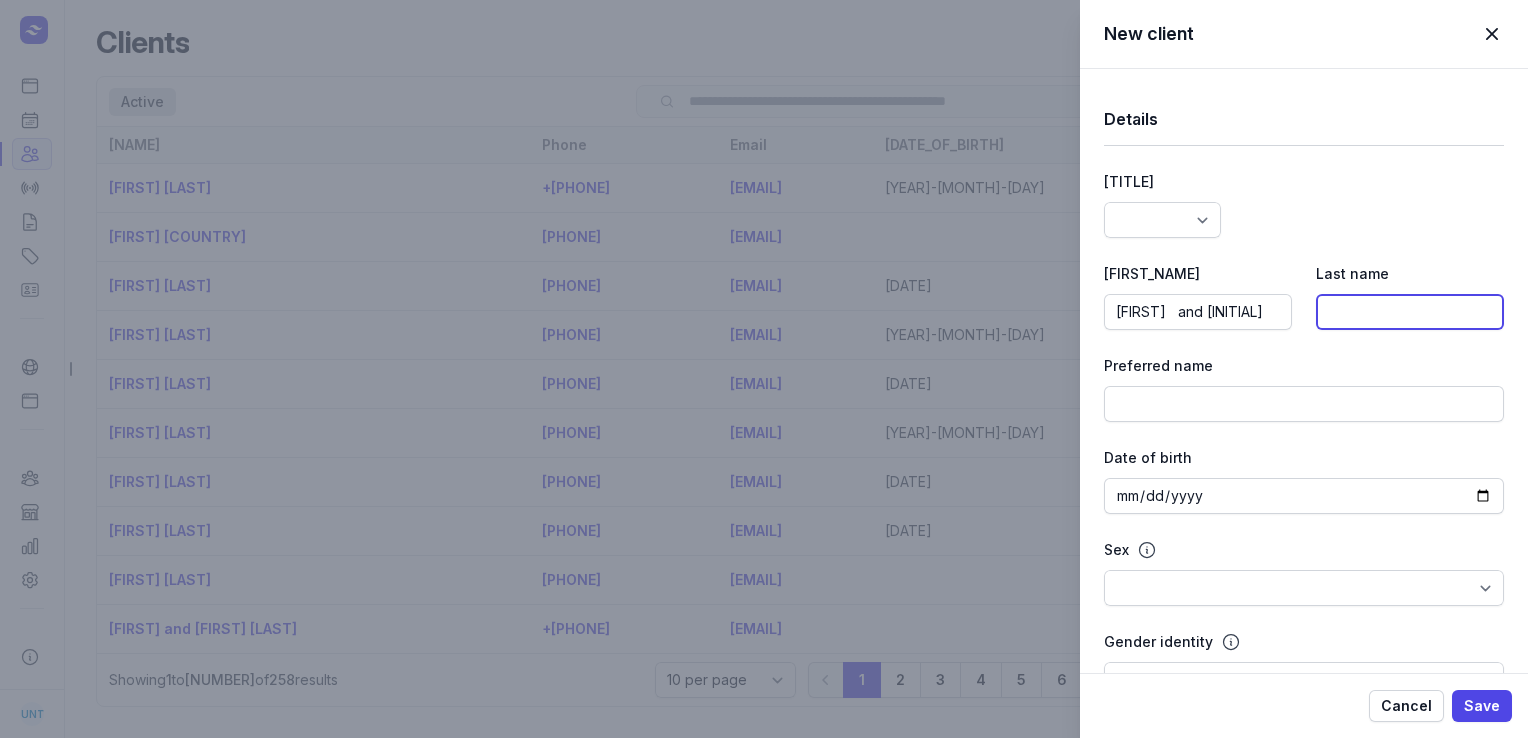 click 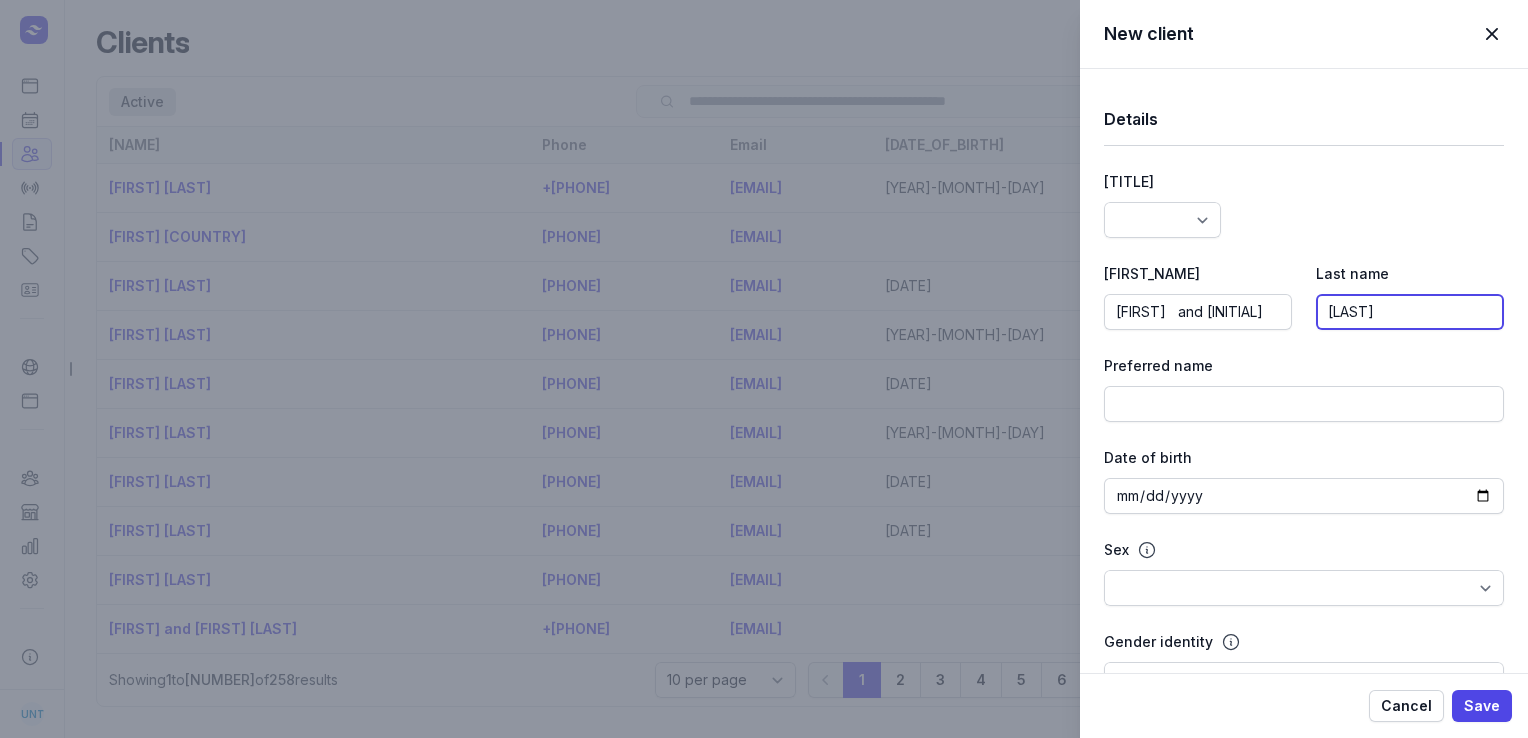 type on "[LAST]" 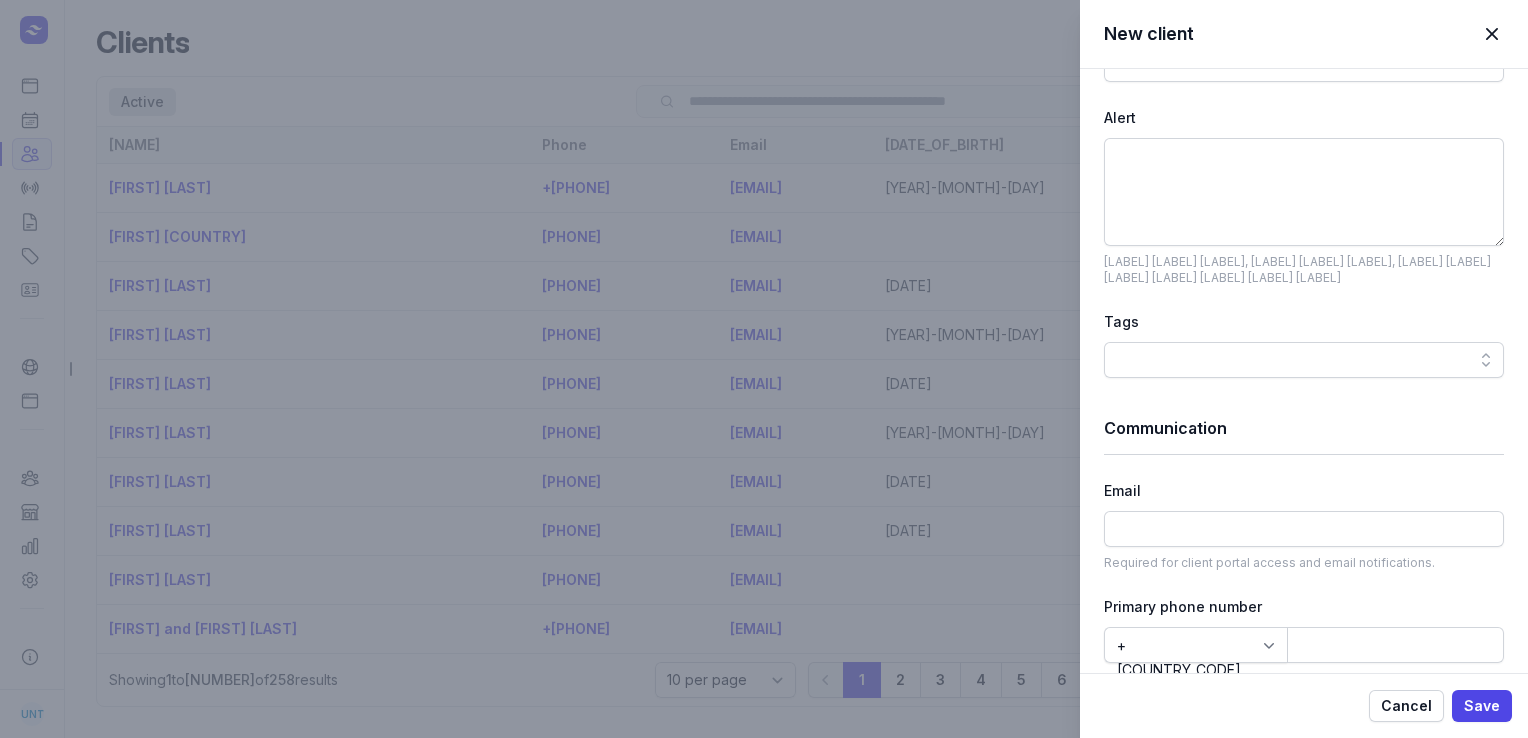 scroll, scrollTop: 802, scrollLeft: 0, axis: vertical 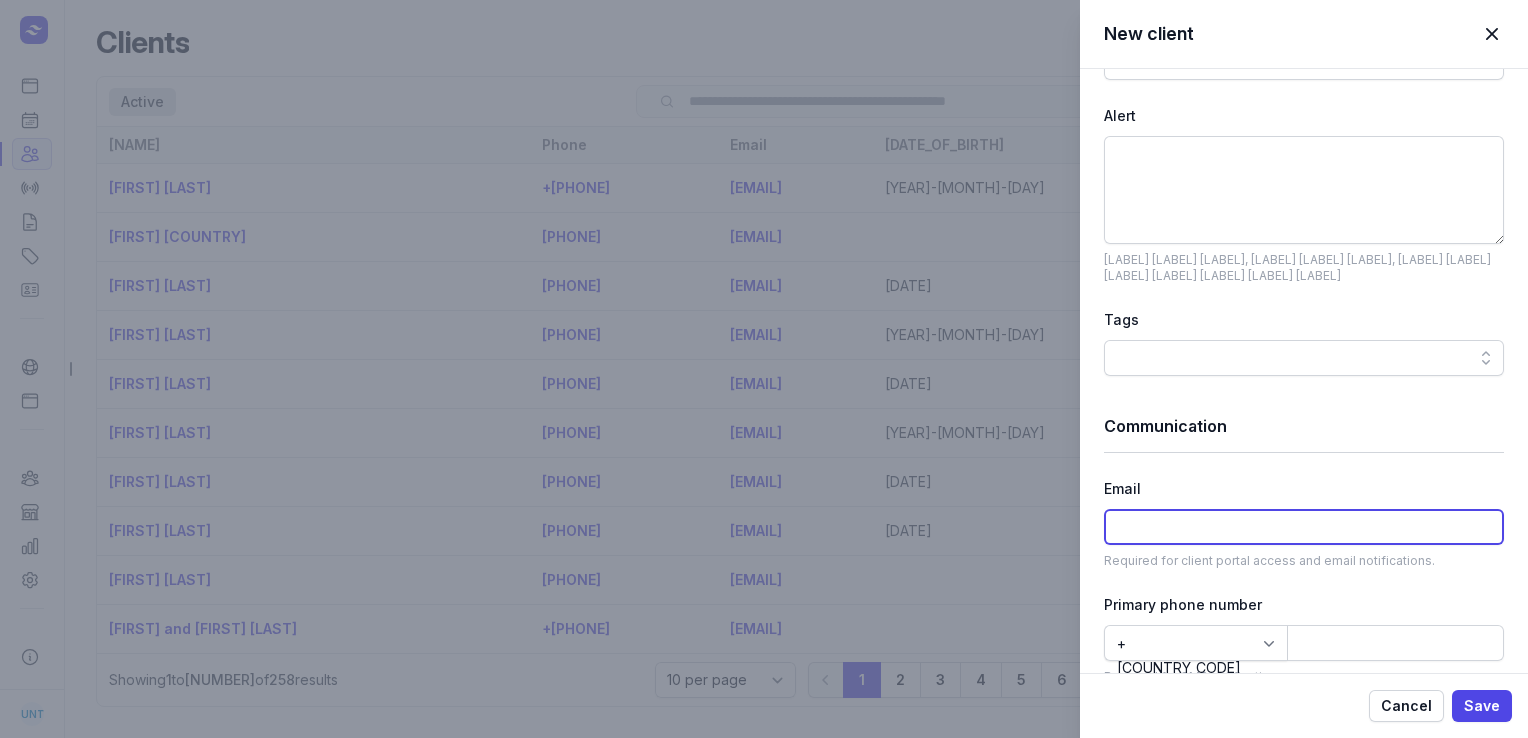 click 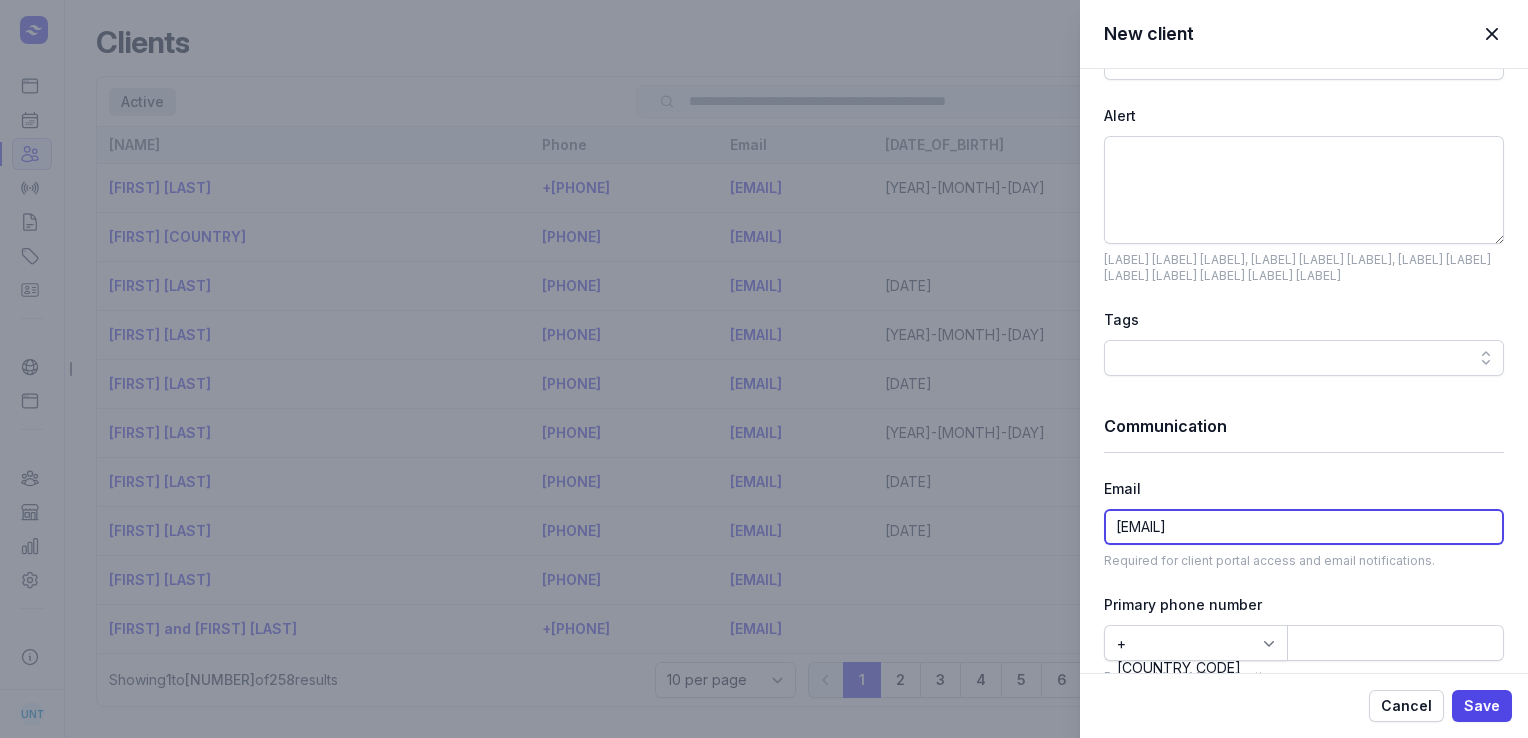 type on "[EMAIL]" 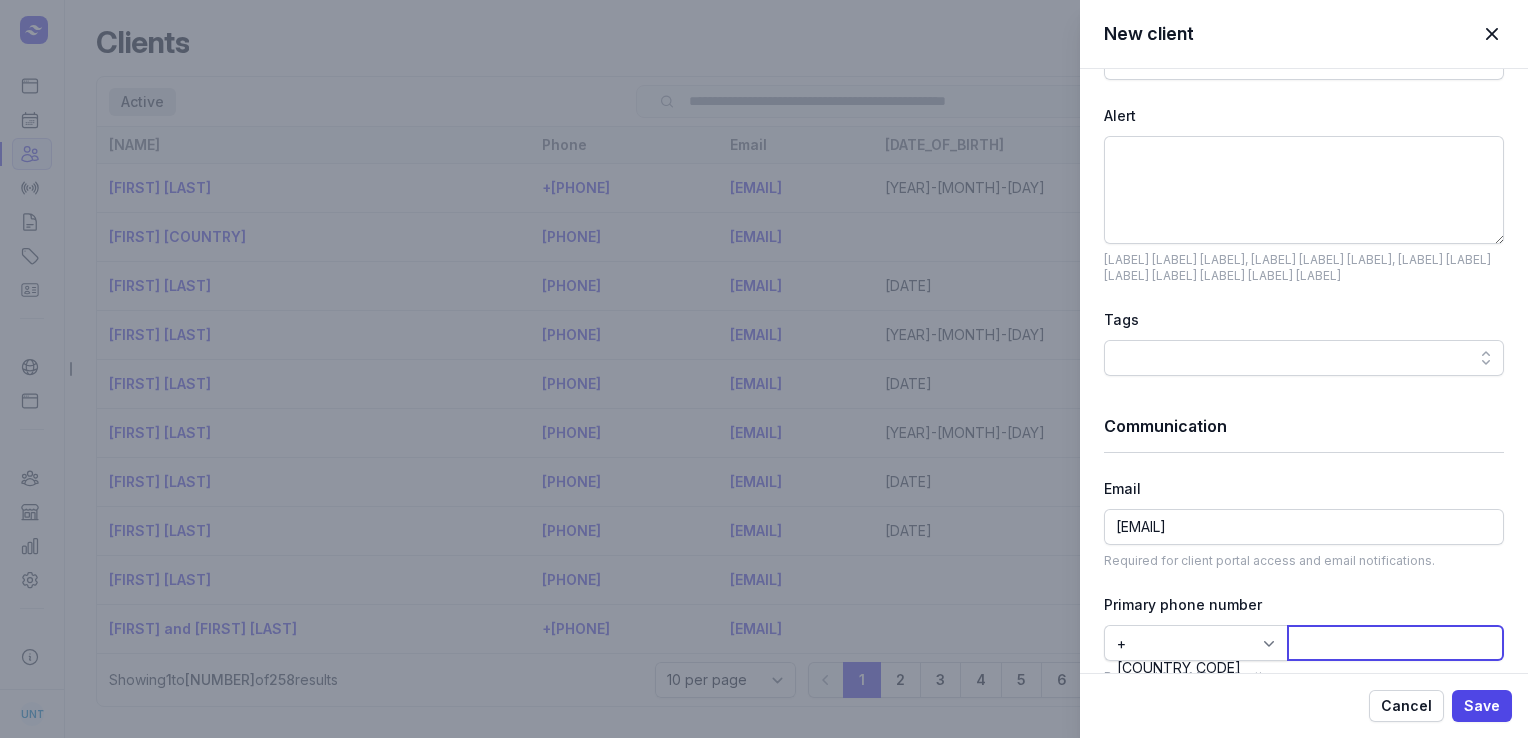 click 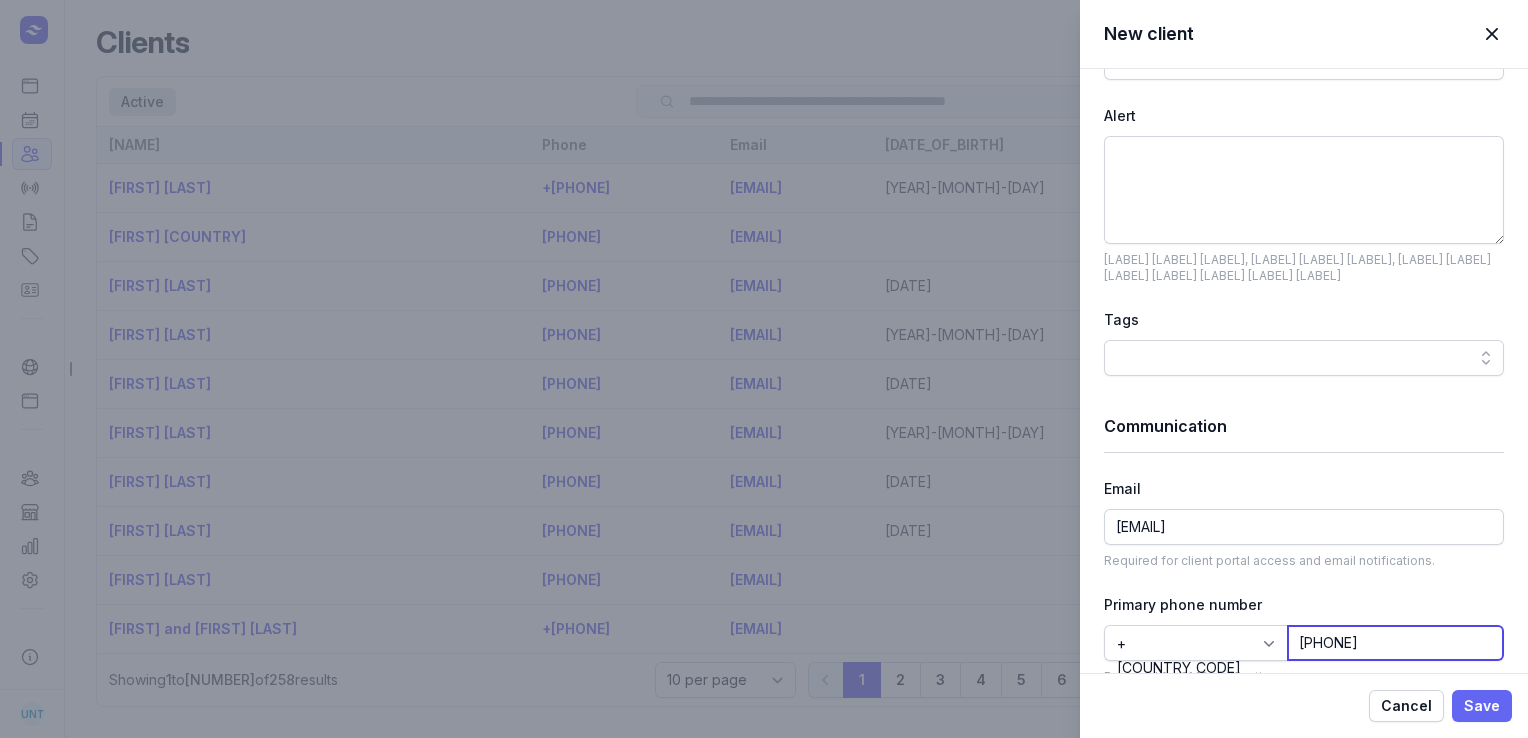 type on "[PHONE]" 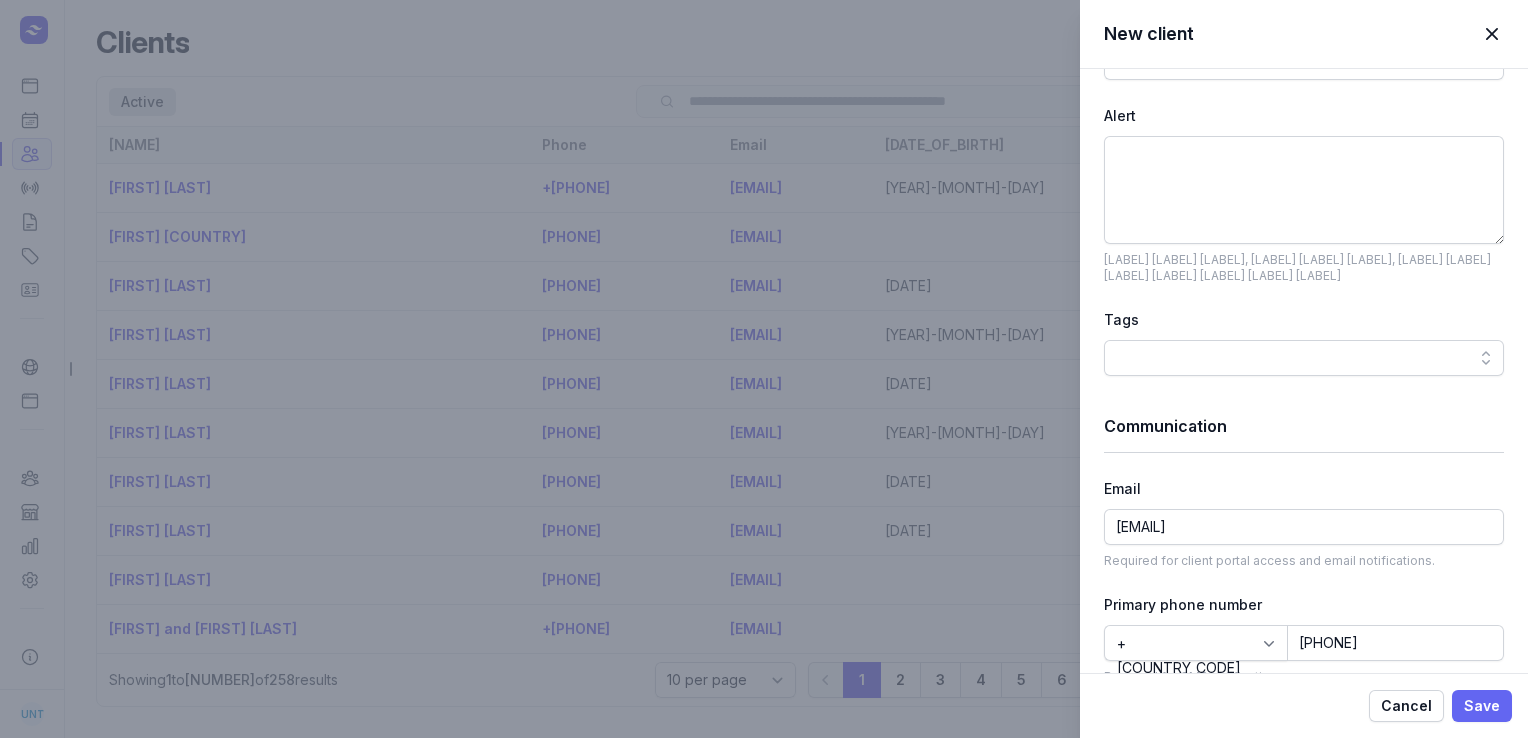click on "Save" at bounding box center [1482, 706] 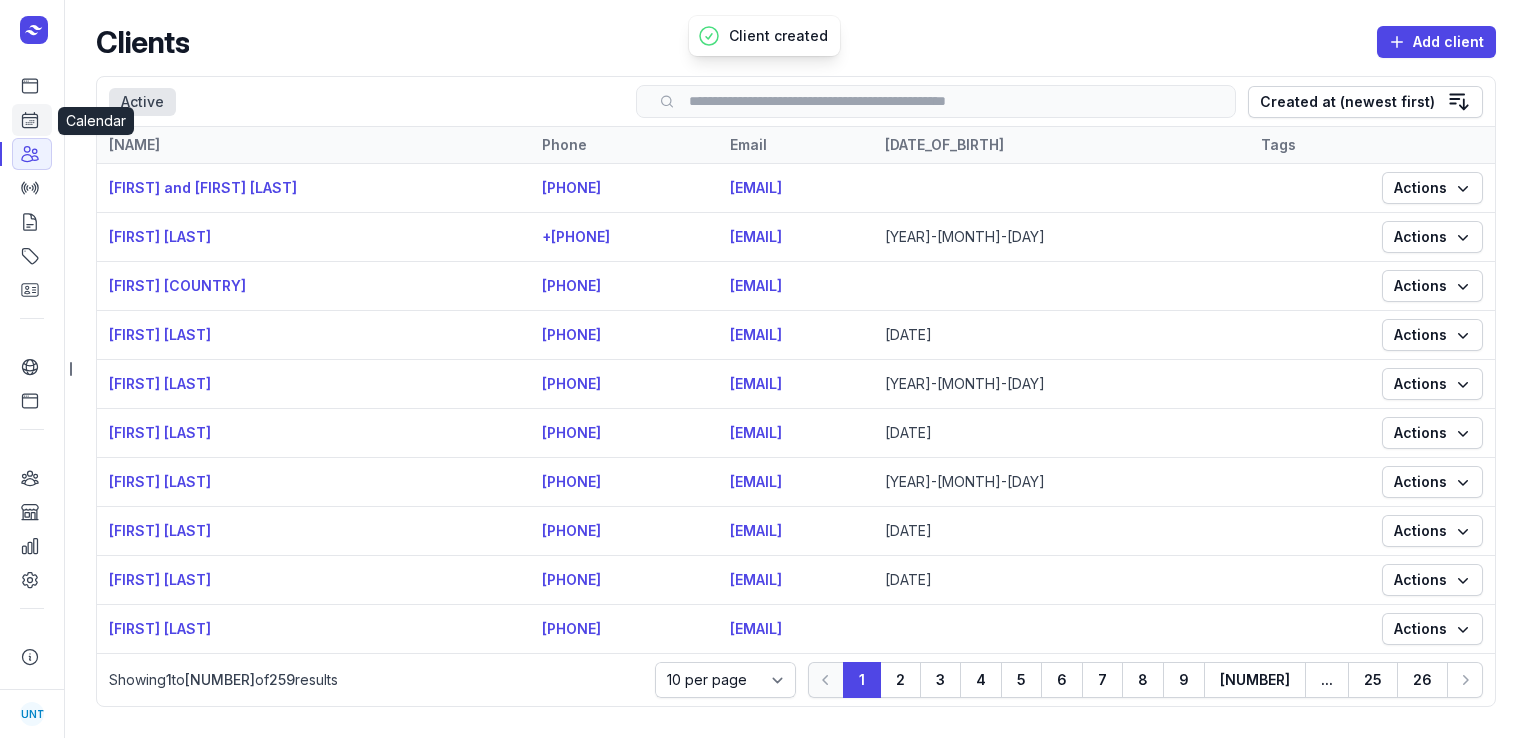 click 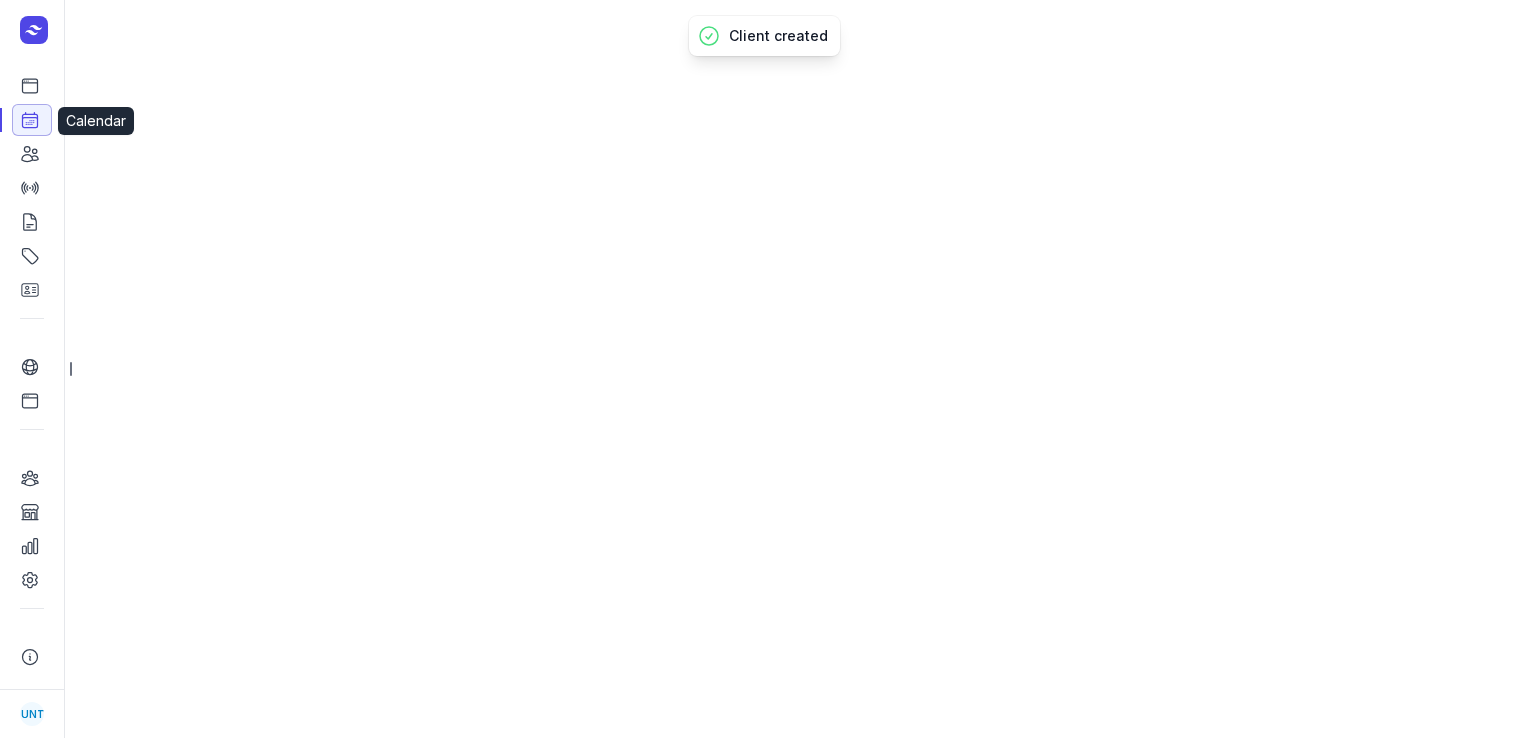 select on "week" 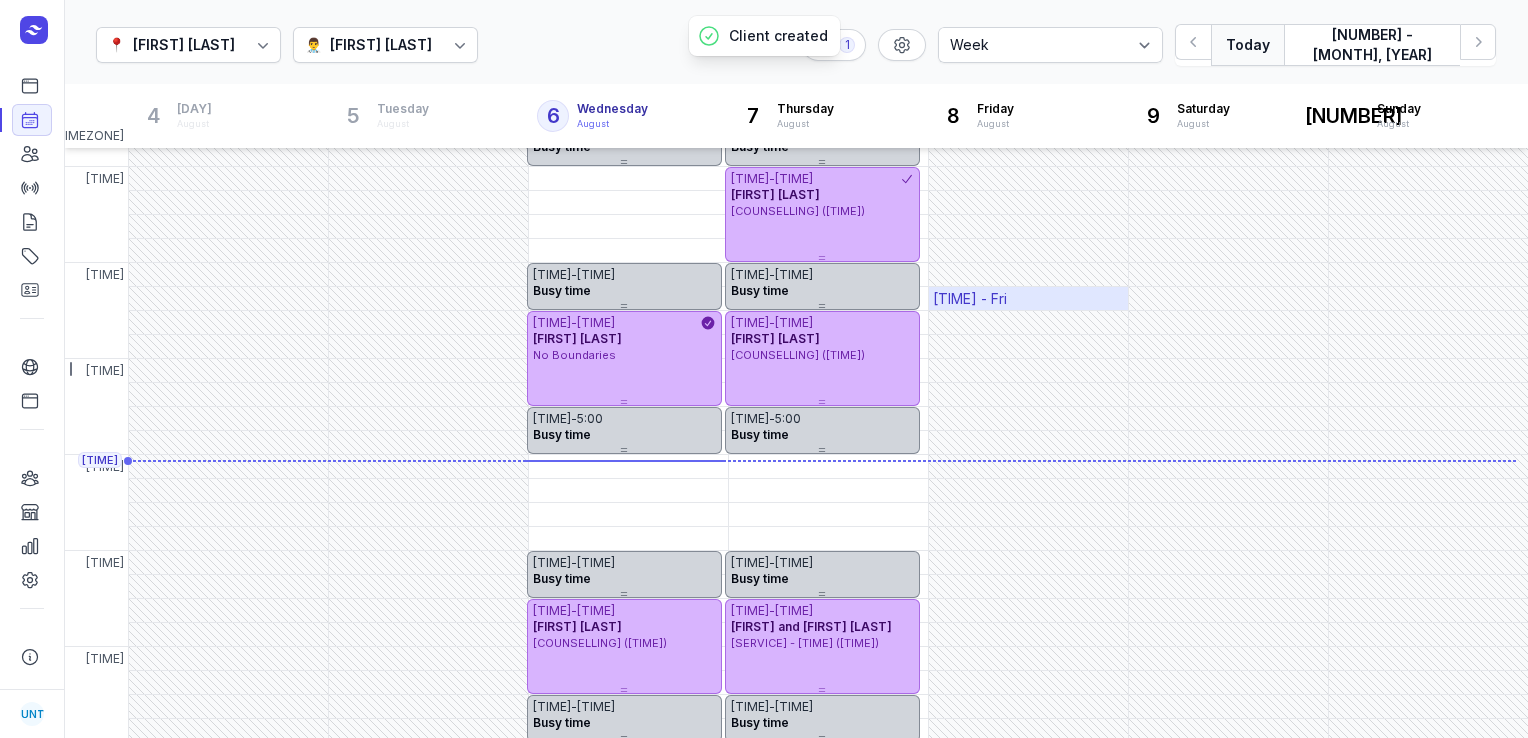 scroll, scrollTop: 561, scrollLeft: 0, axis: vertical 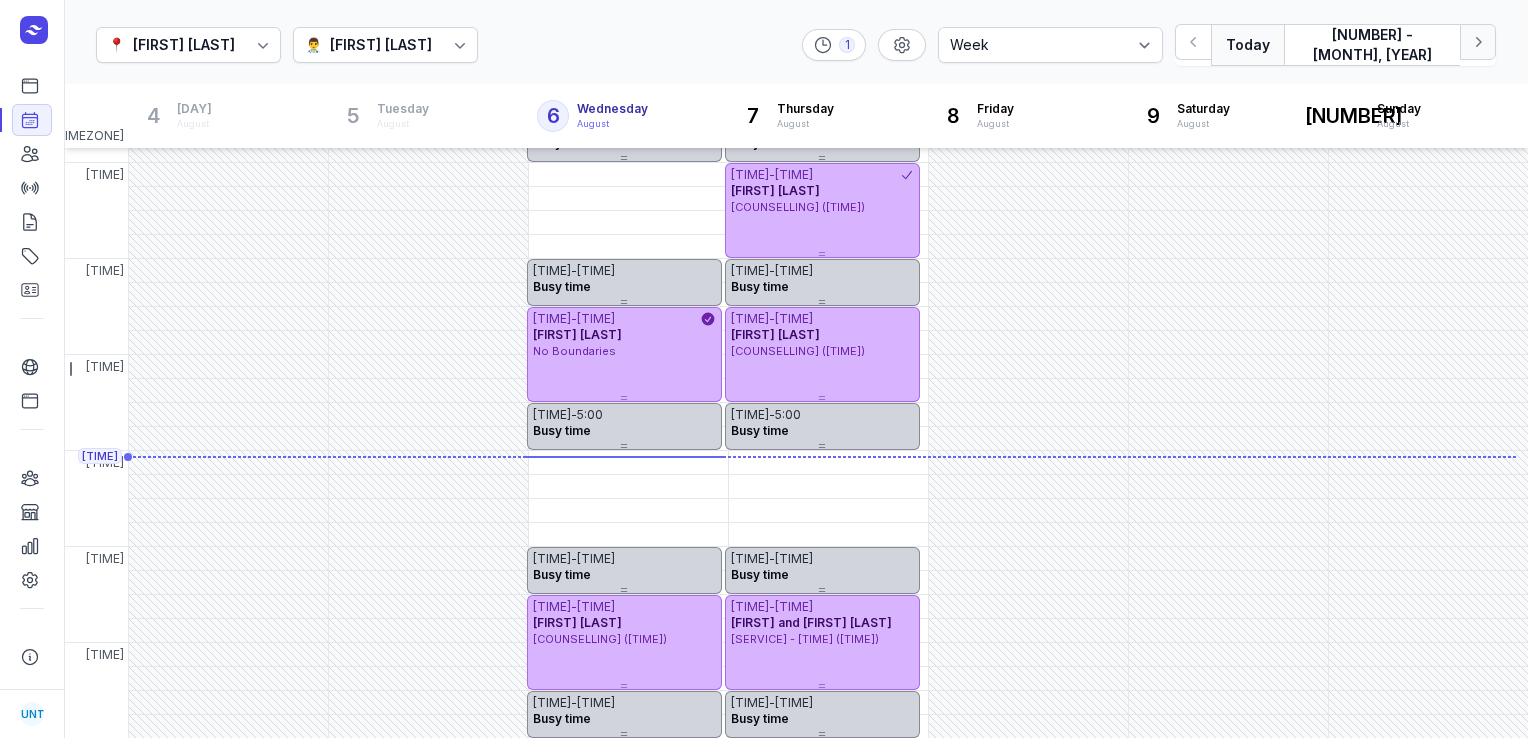 click on "[NEXT] [TIME_PERIOD]" 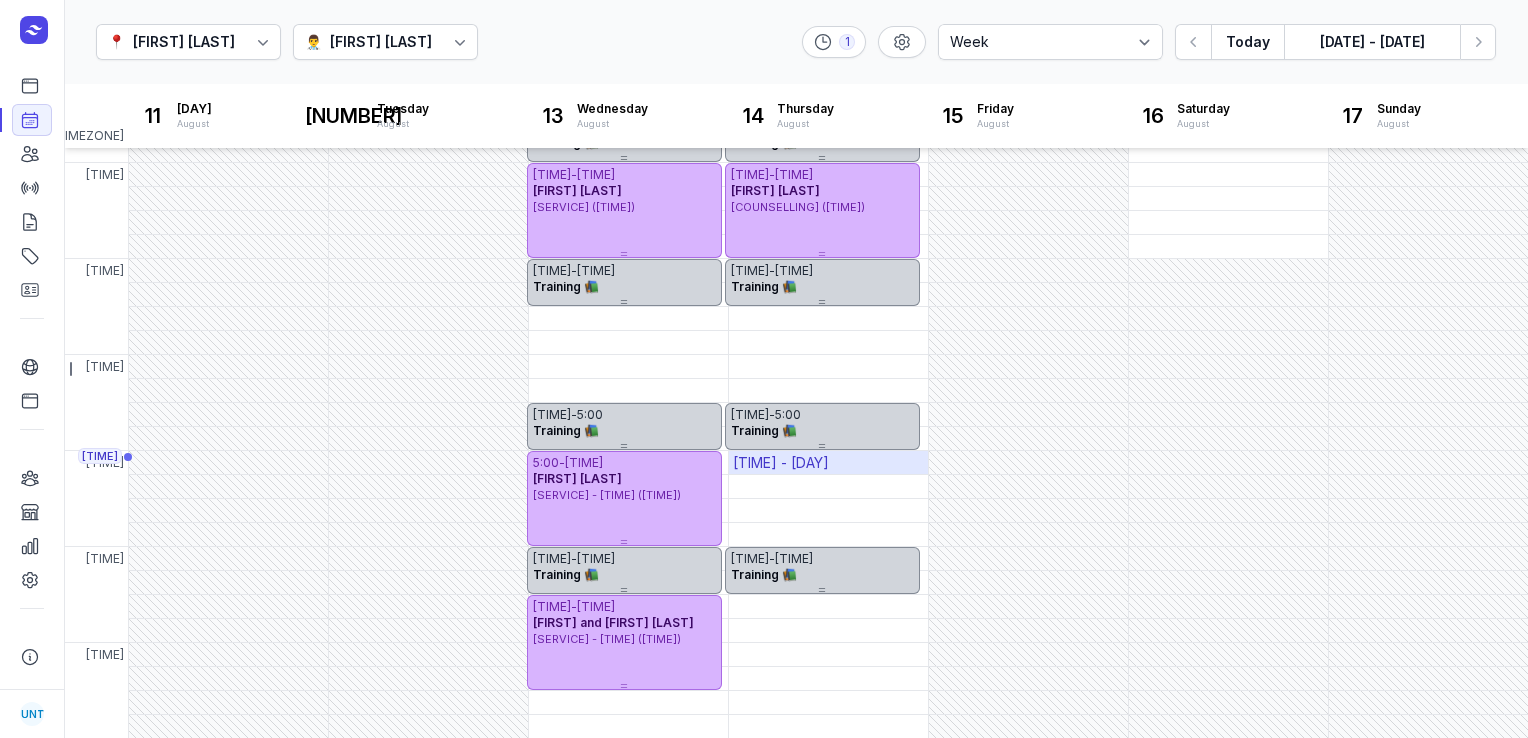 click on "[TIME] - [DAY]" at bounding box center (781, 463) 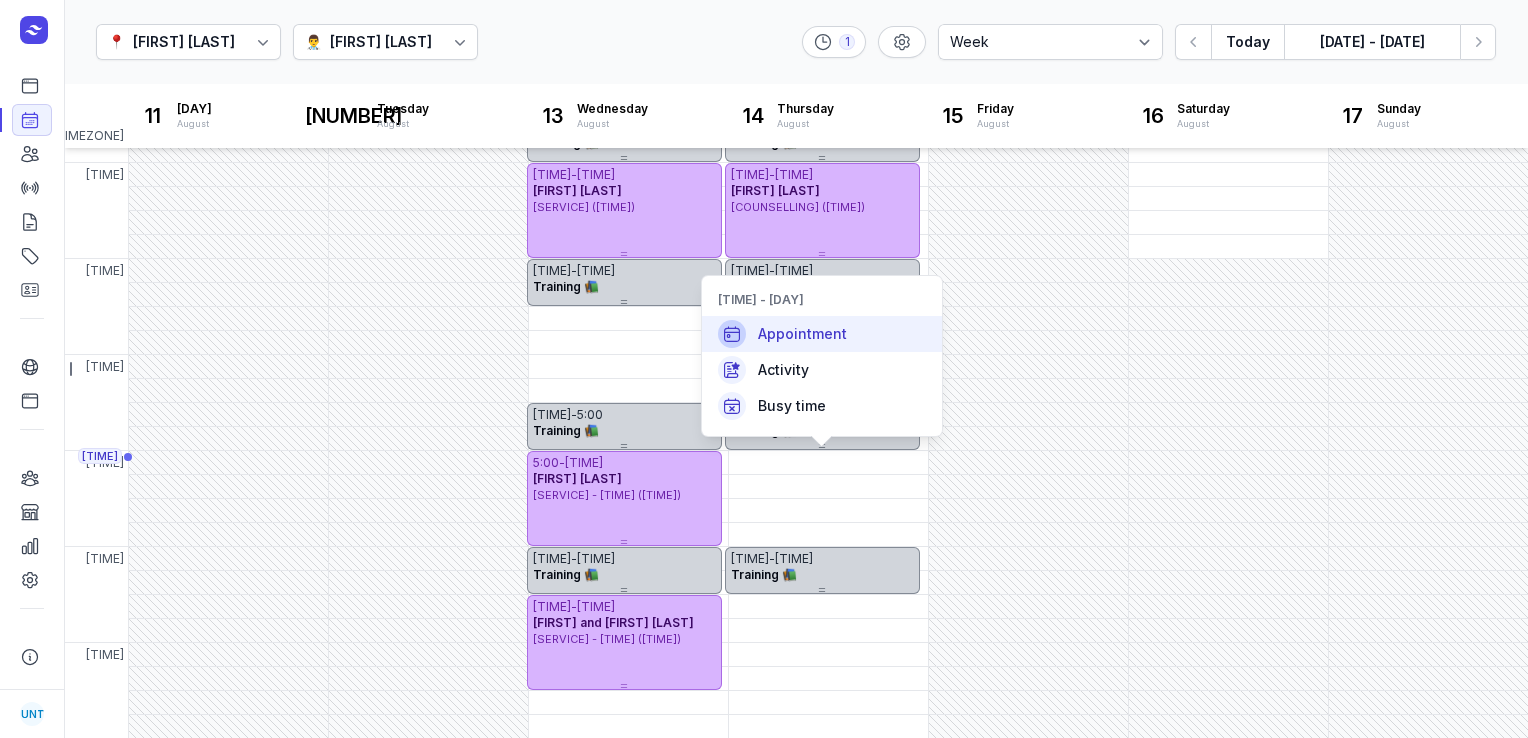 click on "Appointment" at bounding box center (802, 334) 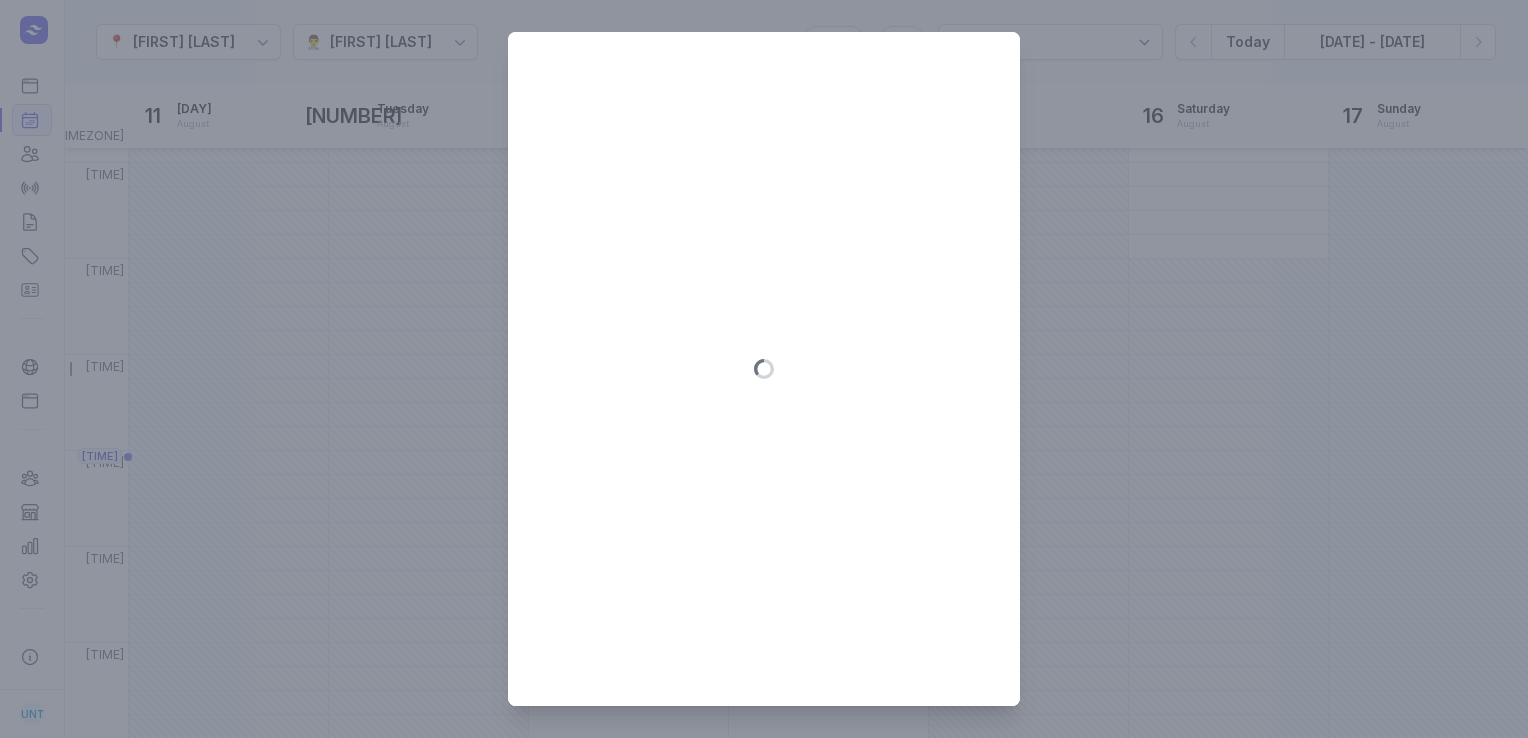 type on "[YEAR]-[MONTH]-[DAY]" 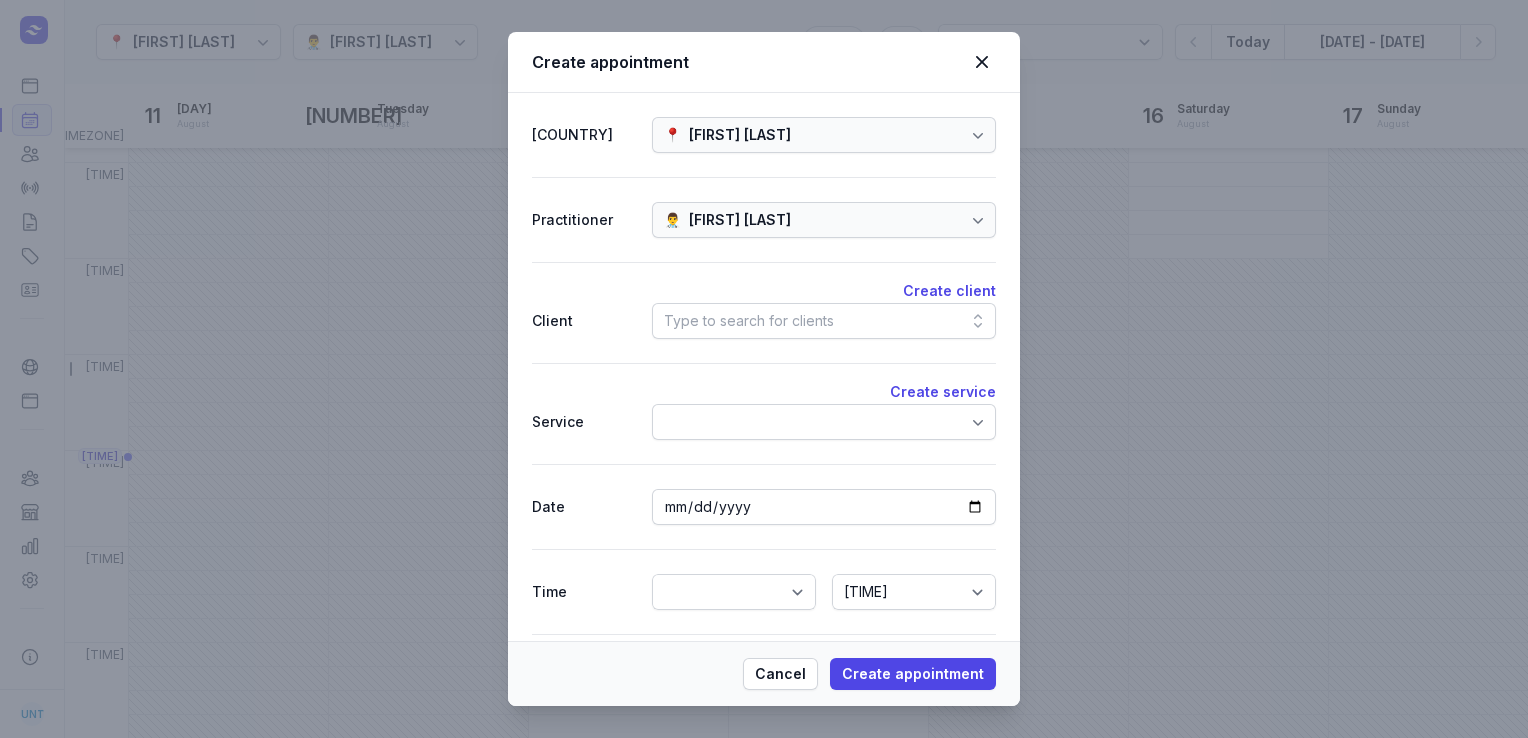 click on "Type to search for clients" at bounding box center [824, 321] 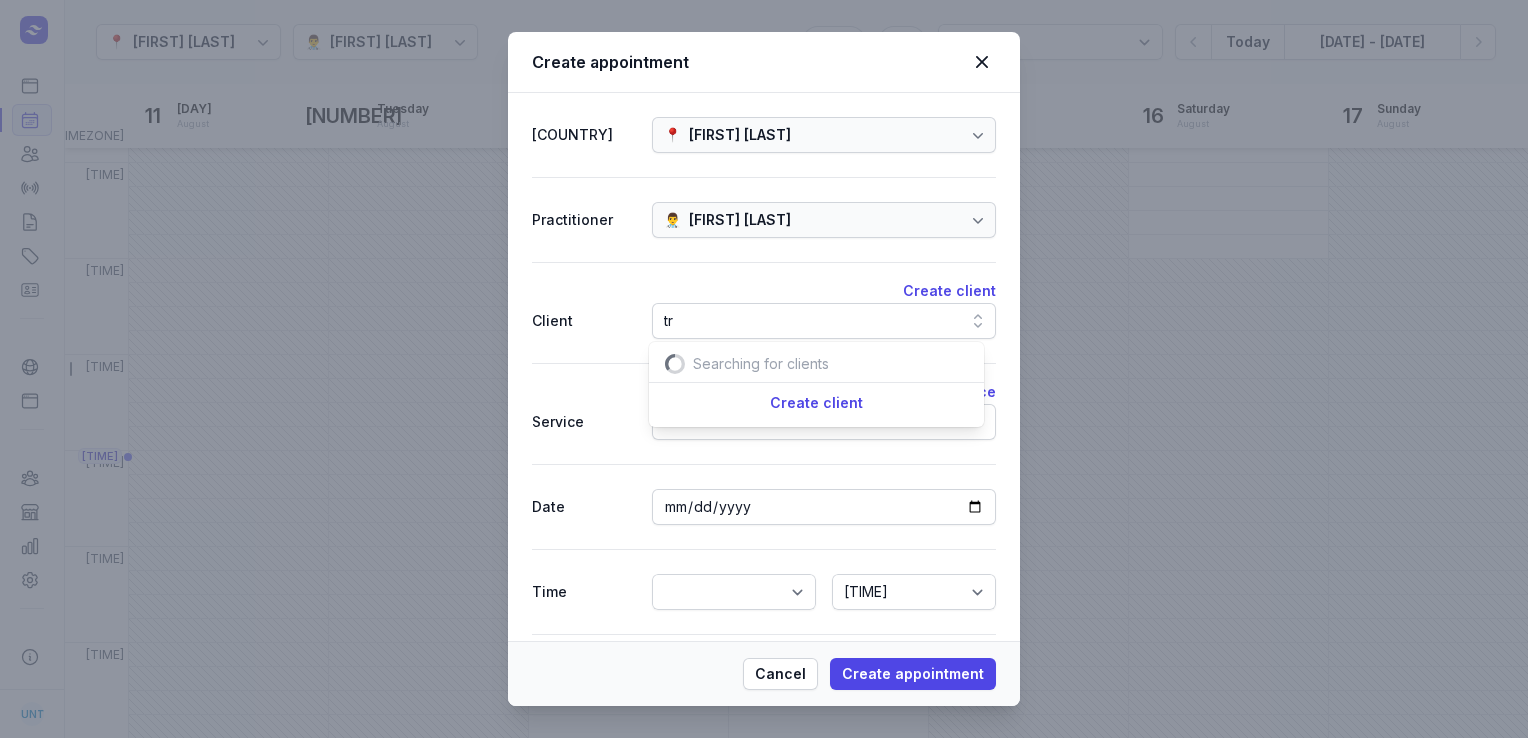 scroll, scrollTop: 0, scrollLeft: 18, axis: horizontal 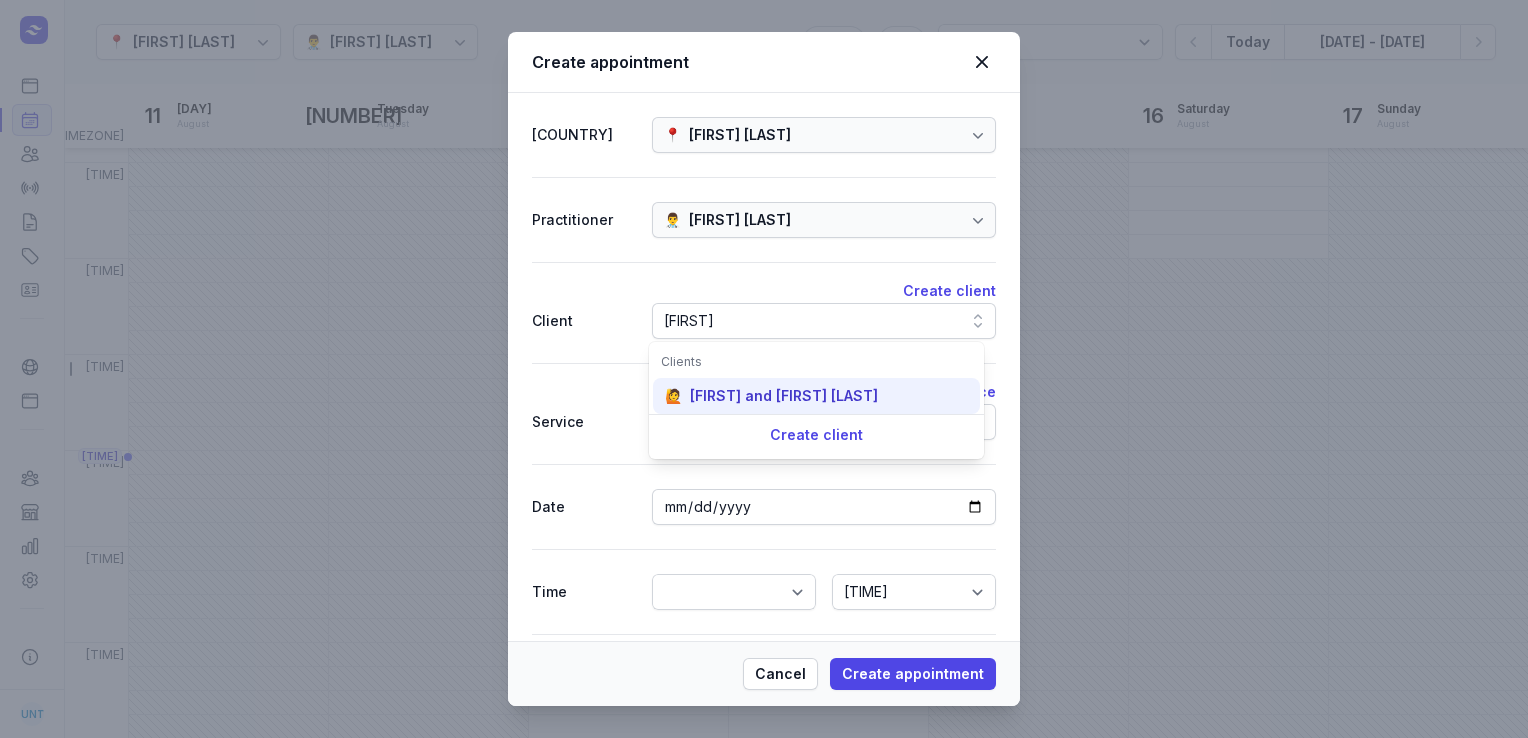 type on "[FIRST]" 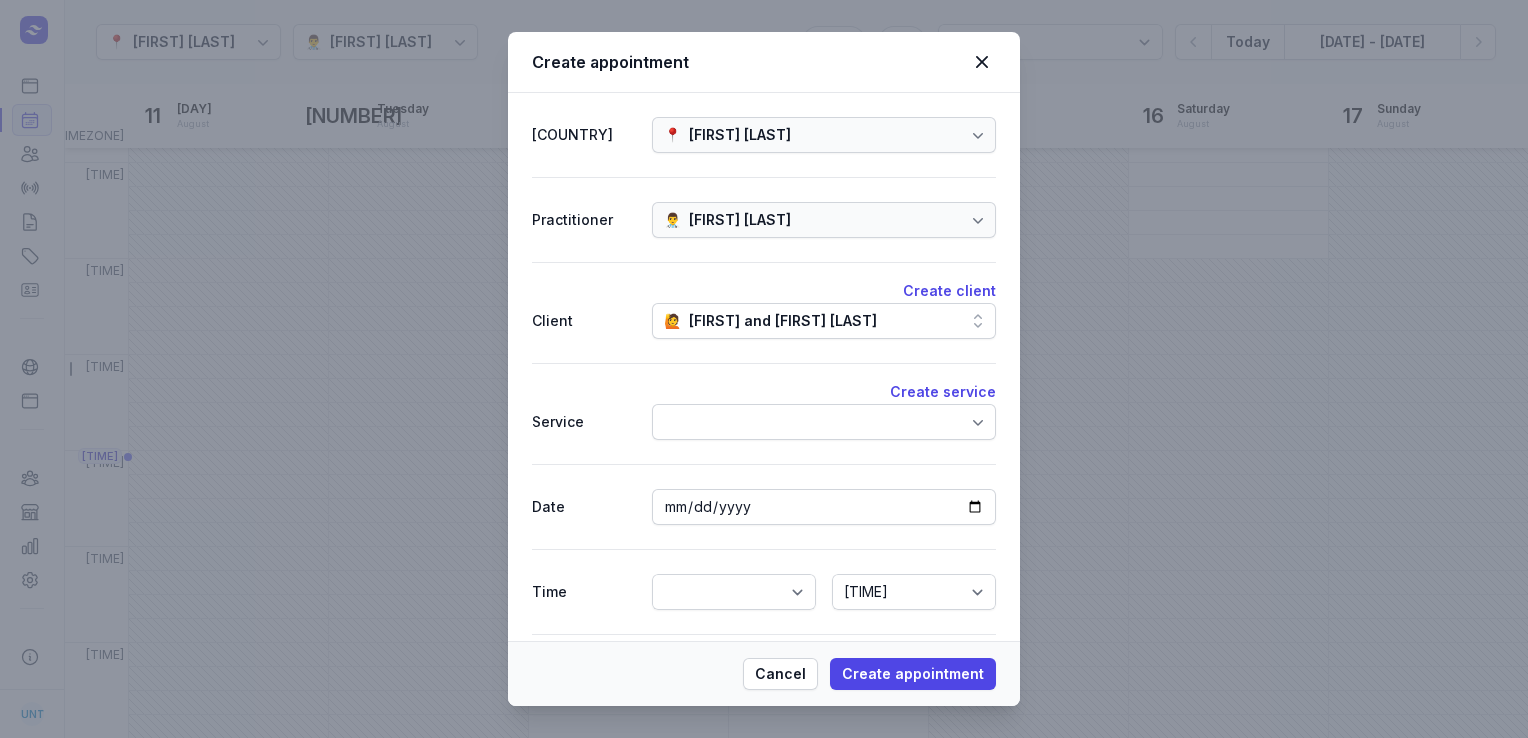 click at bounding box center (824, 422) 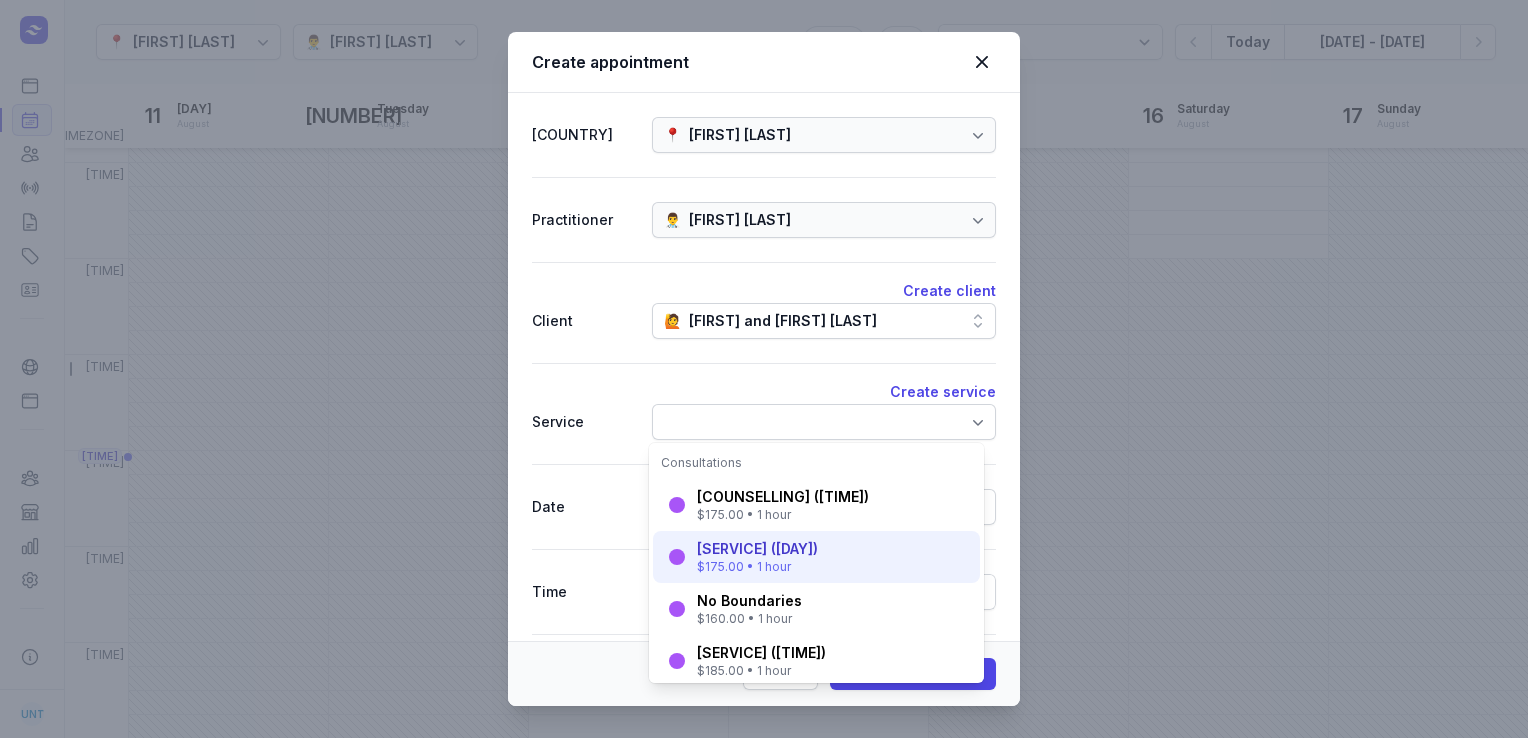 scroll, scrollTop: 72, scrollLeft: 0, axis: vertical 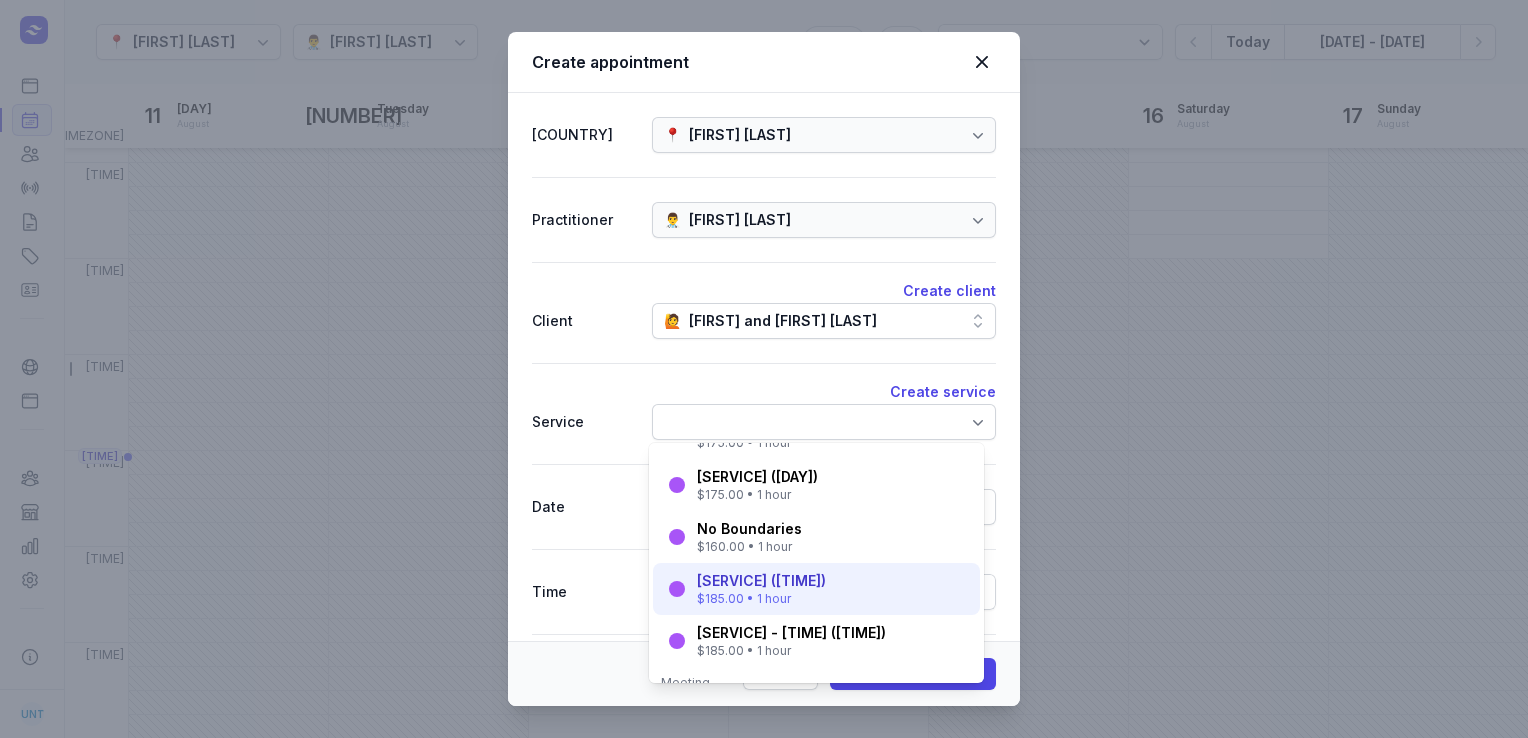 click on "[SERVICE] ([TIME])" at bounding box center (761, 581) 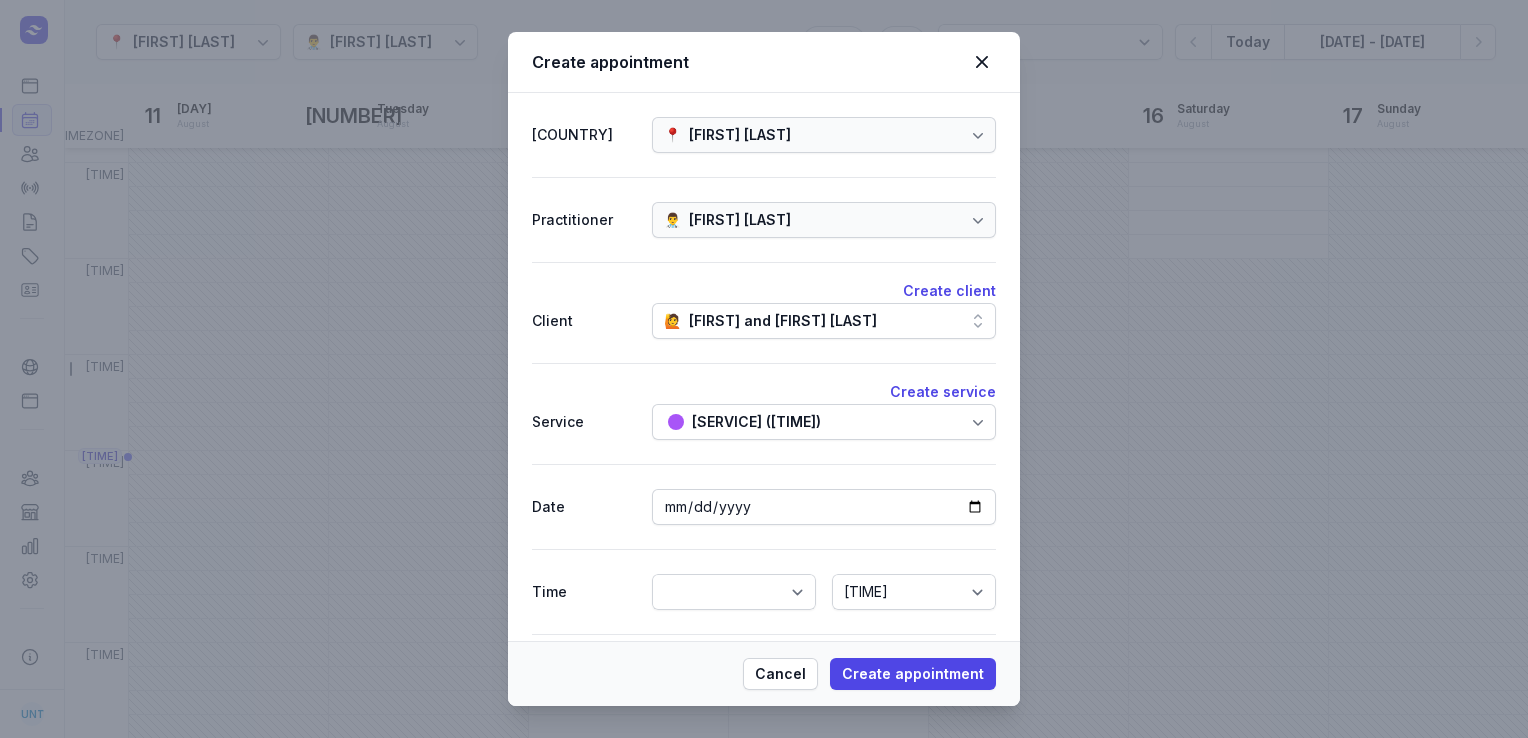 click at bounding box center [978, 422] 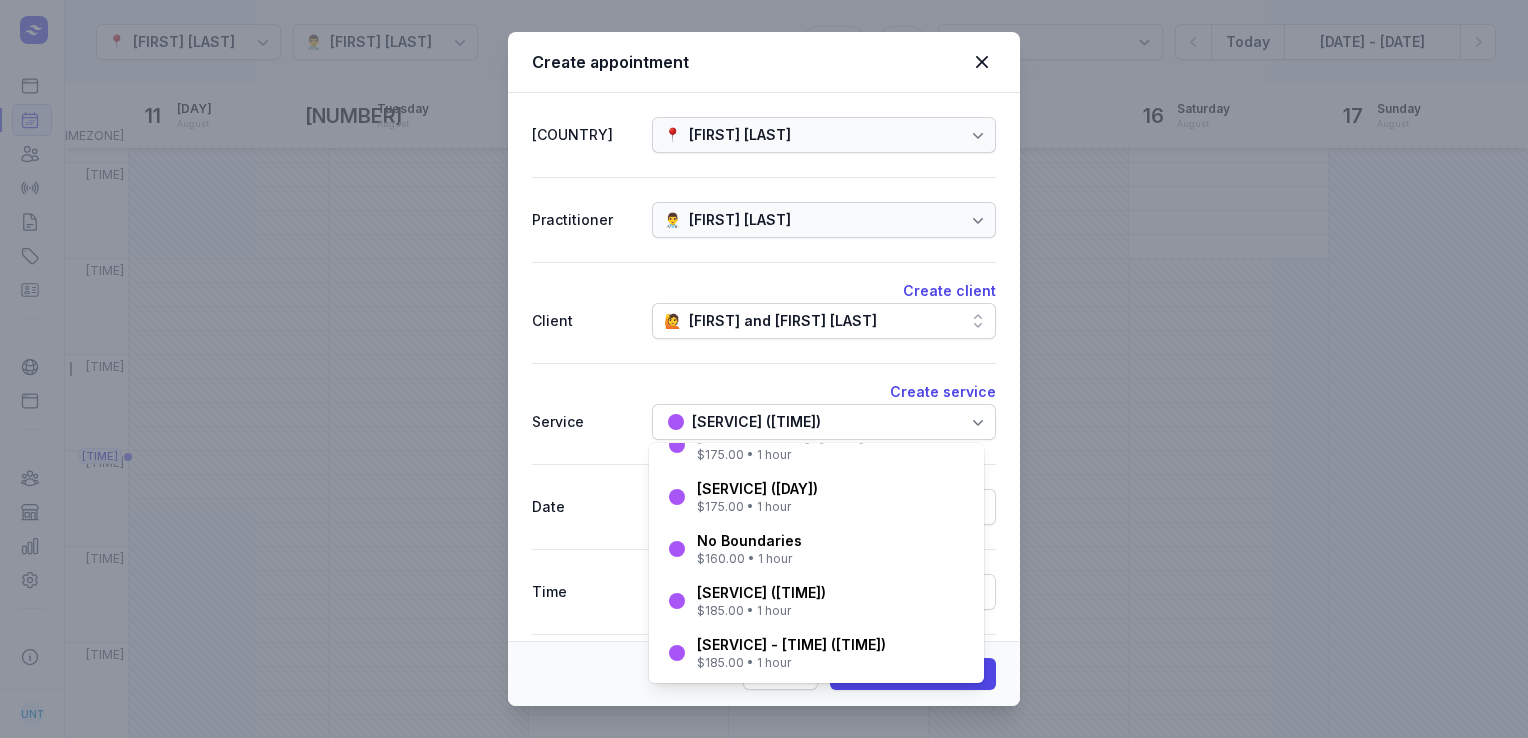 scroll, scrollTop: 108, scrollLeft: 0, axis: vertical 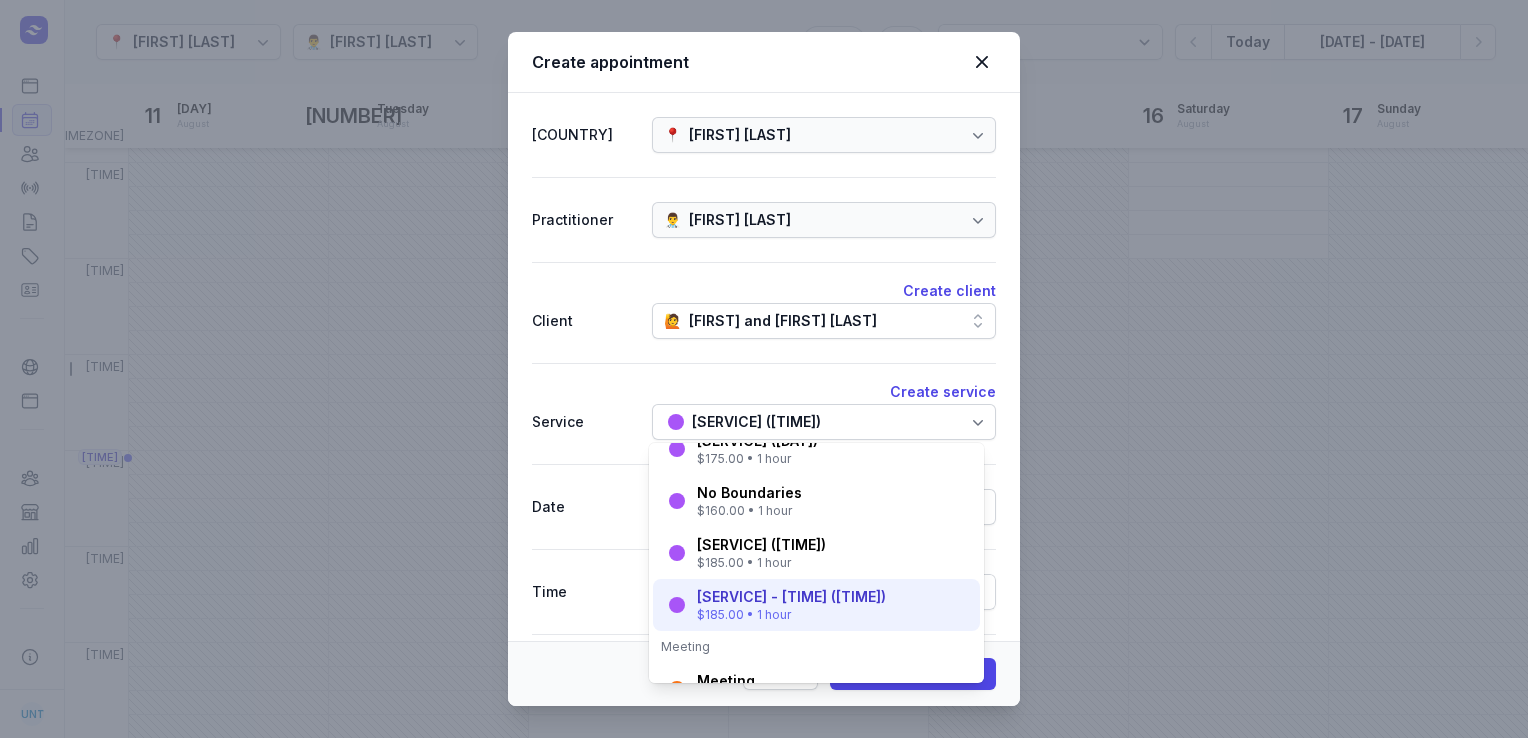 click on "[SERVICE] - [TIME] ([TIME])" at bounding box center [791, 597] 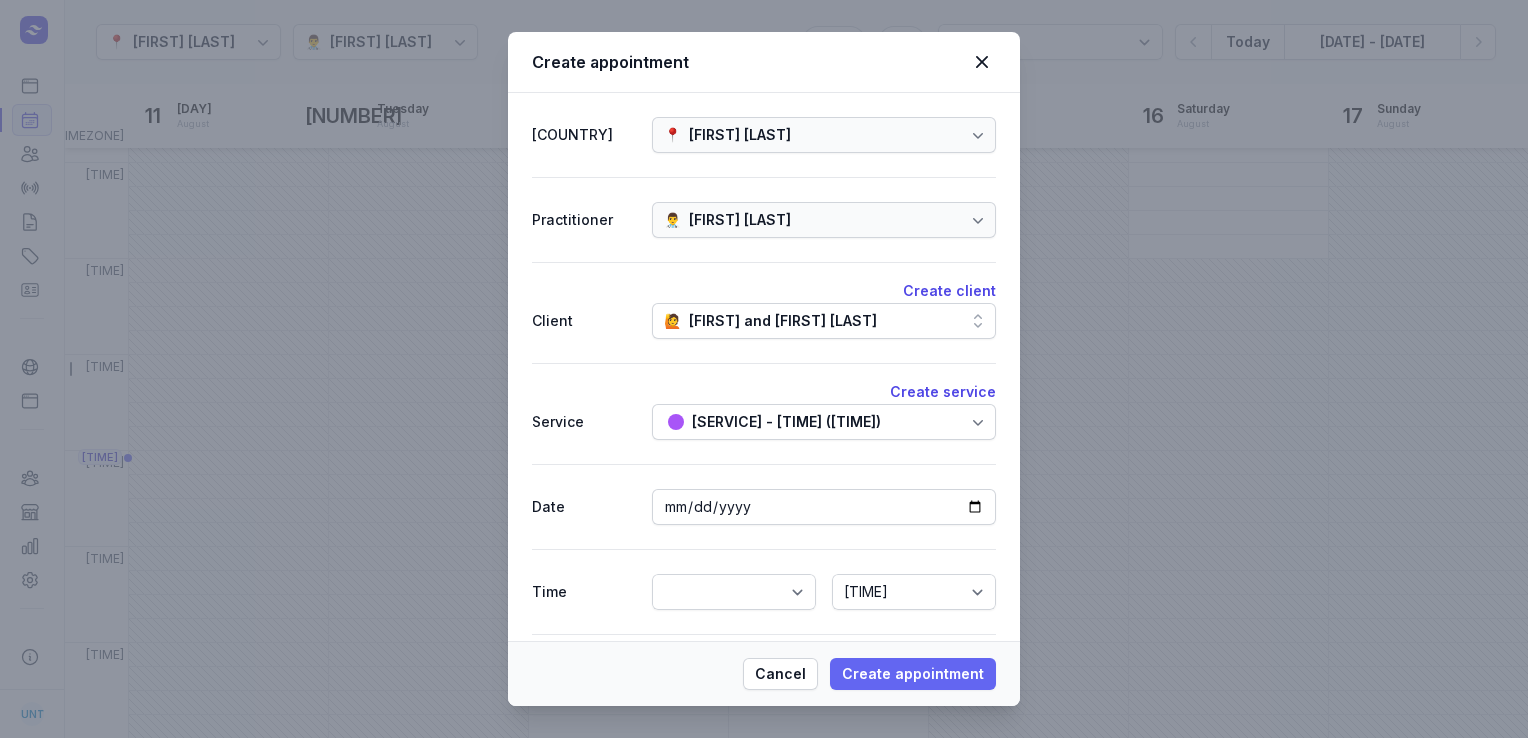 click on "Create appointment" at bounding box center [913, 674] 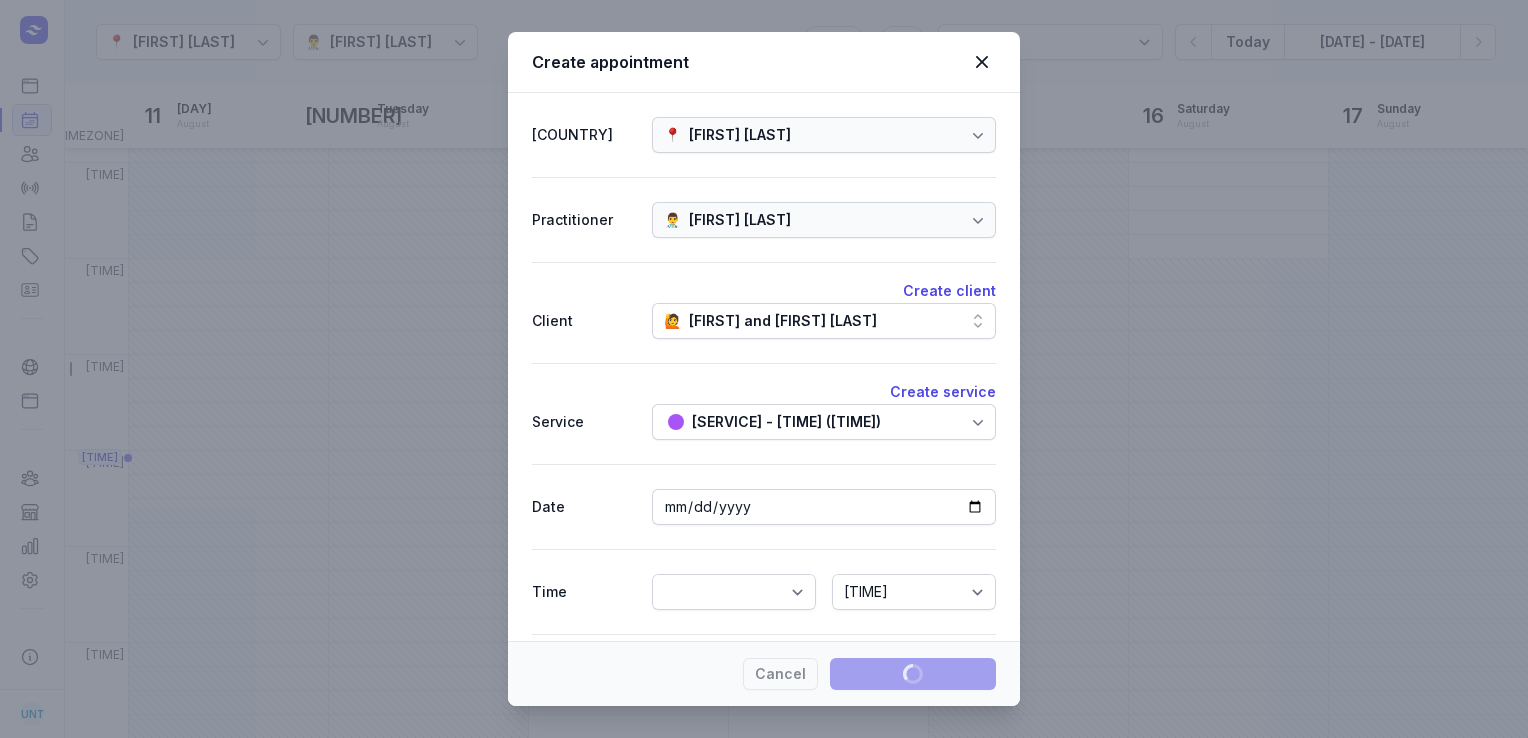 type 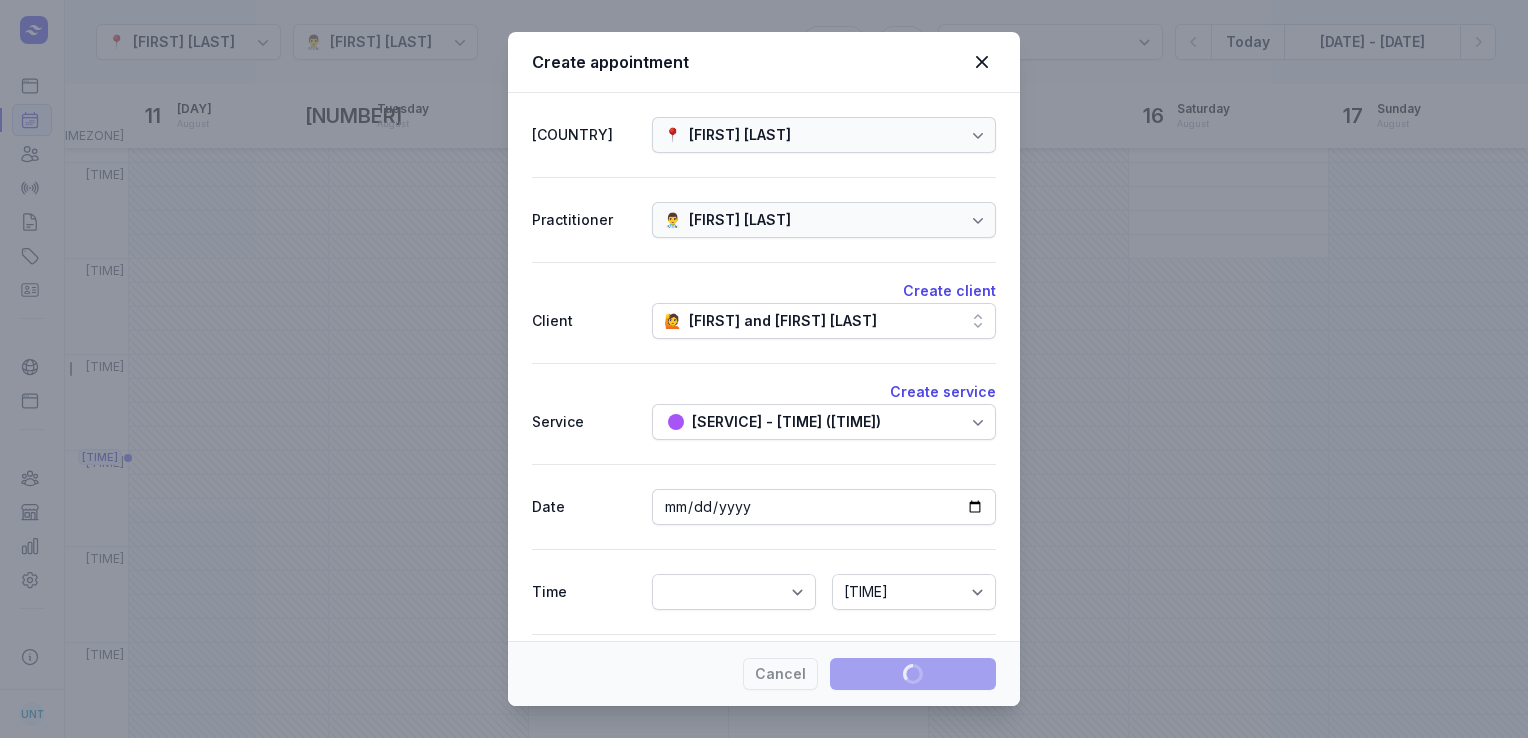 select 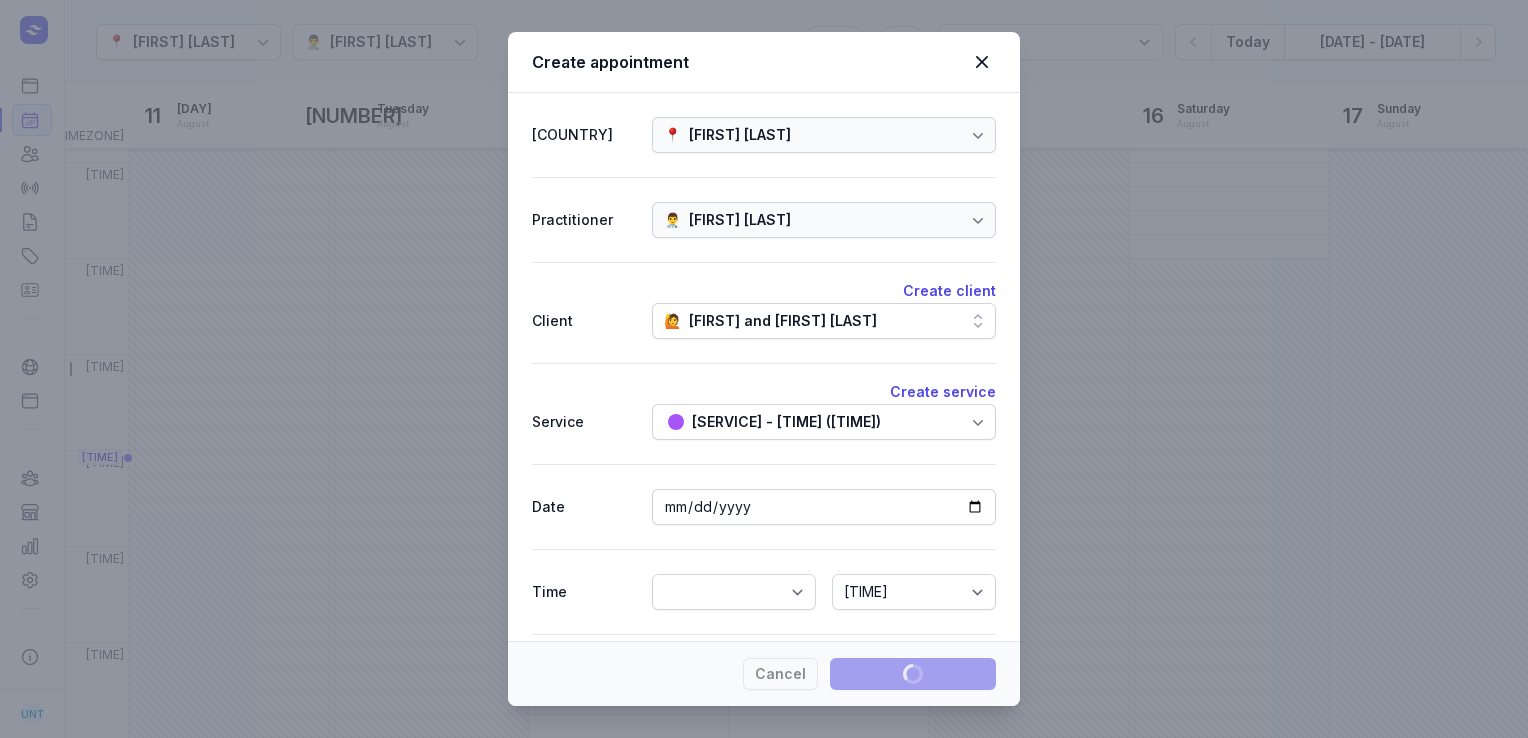 select 